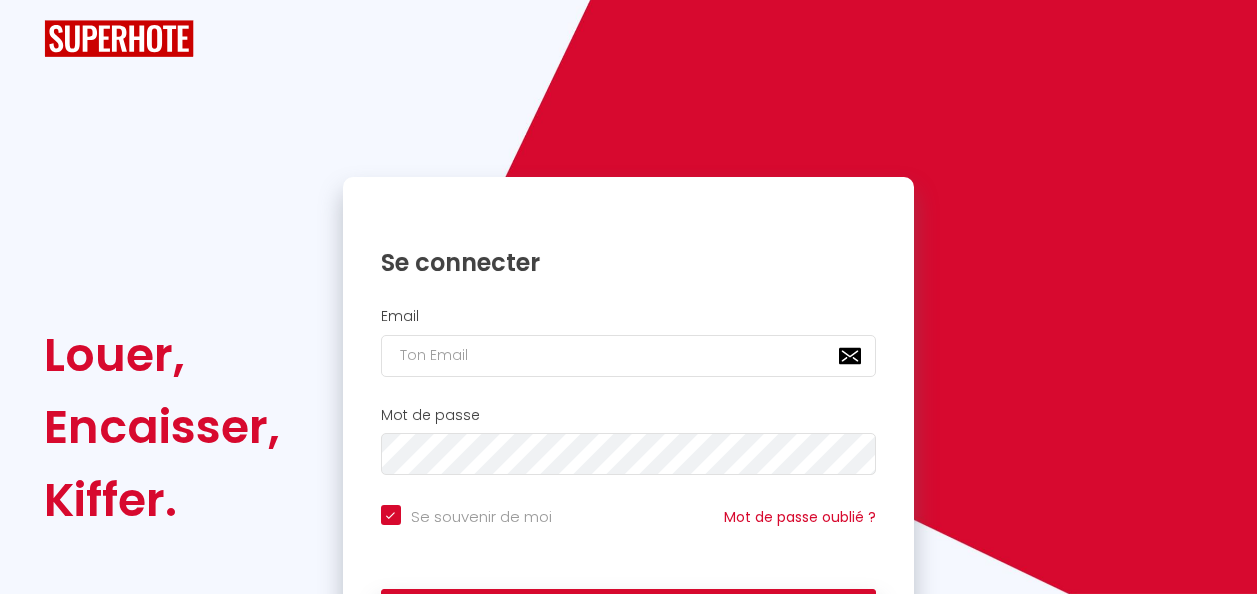scroll, scrollTop: 0, scrollLeft: 0, axis: both 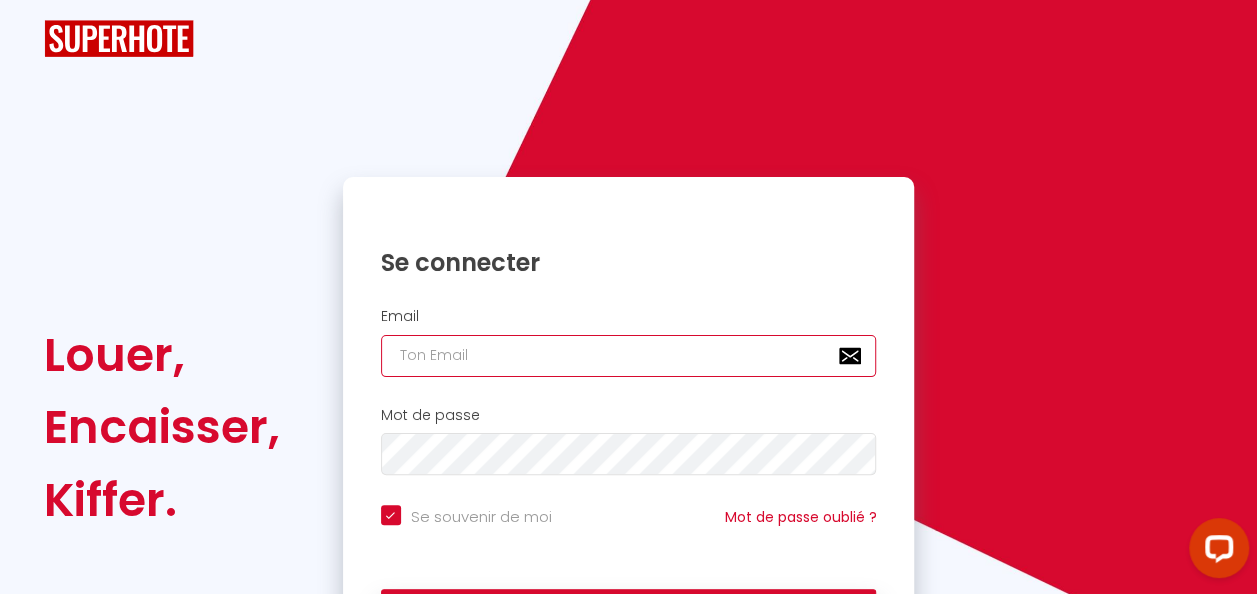 type on "[EMAIL_ADDRESS][DOMAIN_NAME]" 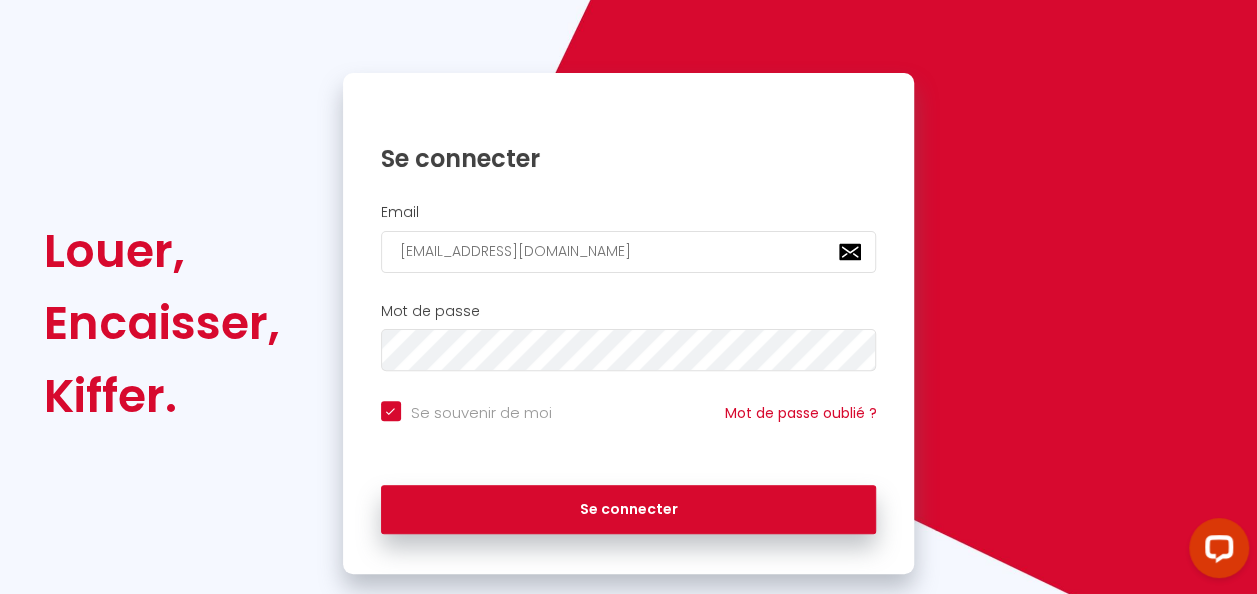 scroll, scrollTop: 106, scrollLeft: 0, axis: vertical 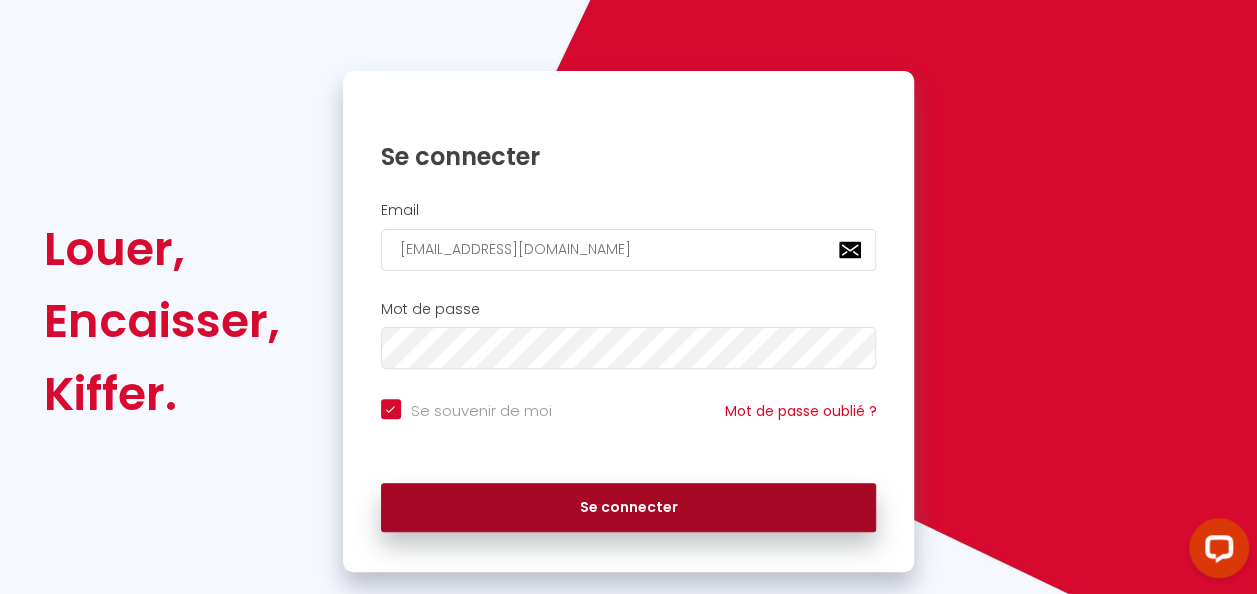click on "Se connecter" at bounding box center [629, 508] 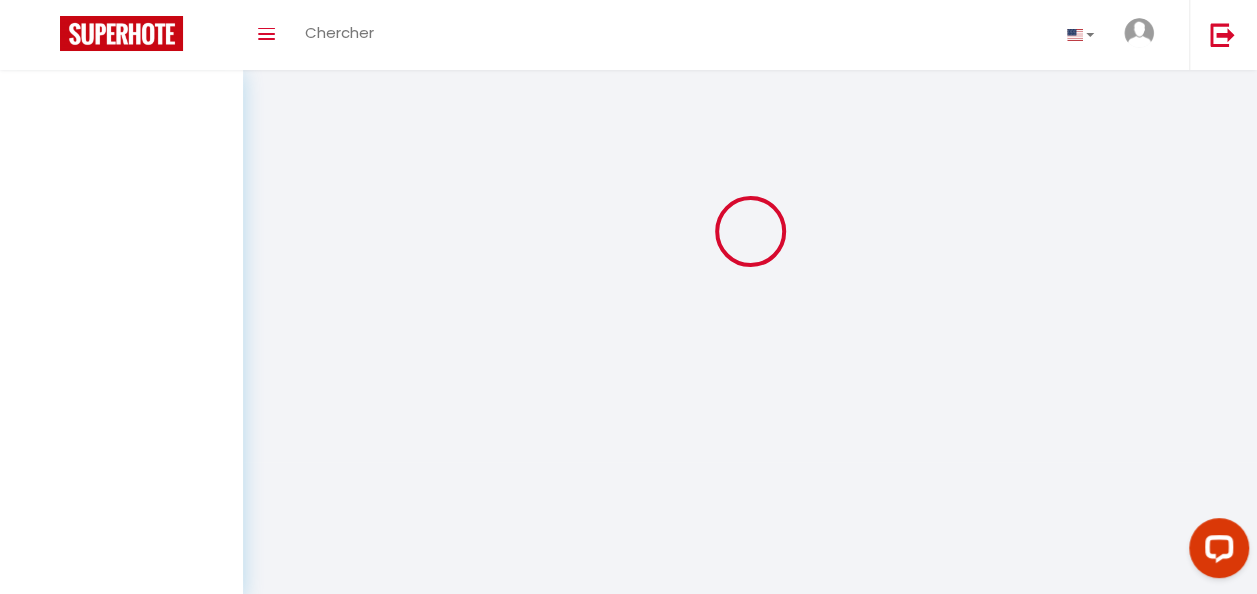 scroll, scrollTop: 0, scrollLeft: 0, axis: both 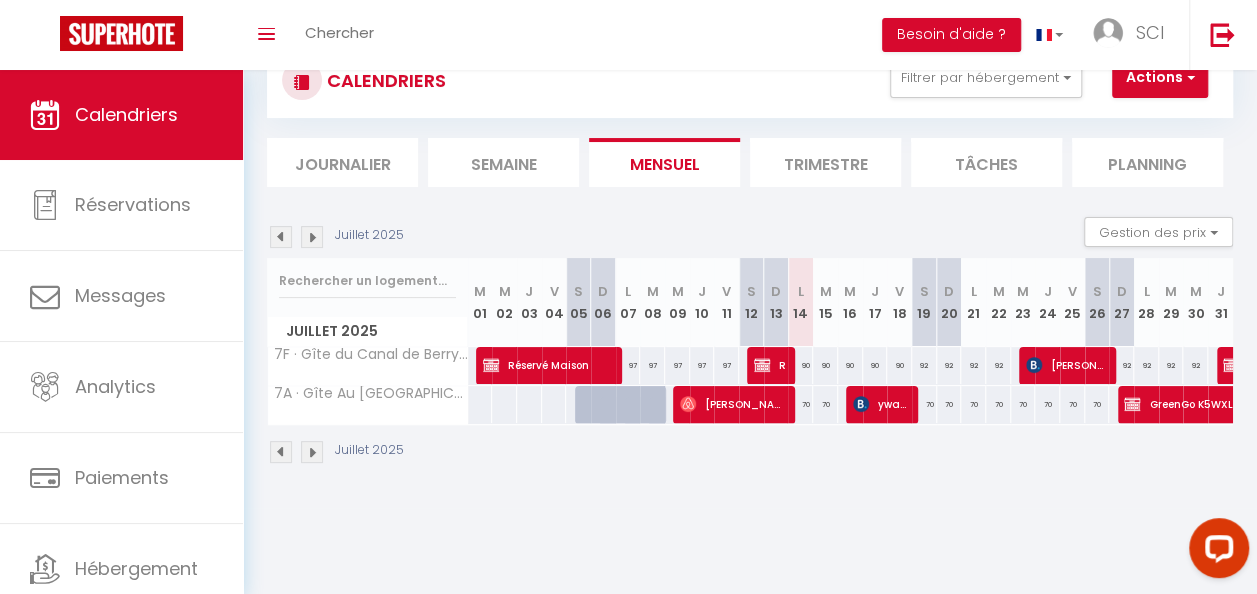 click at bounding box center [312, 237] 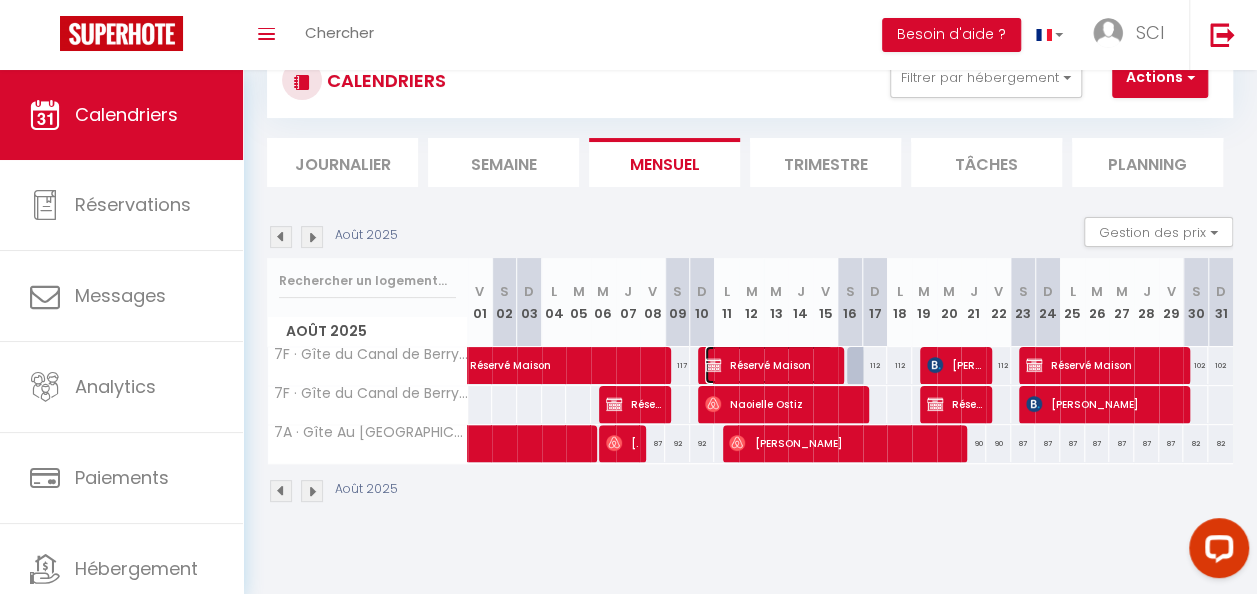 click at bounding box center (713, 365) 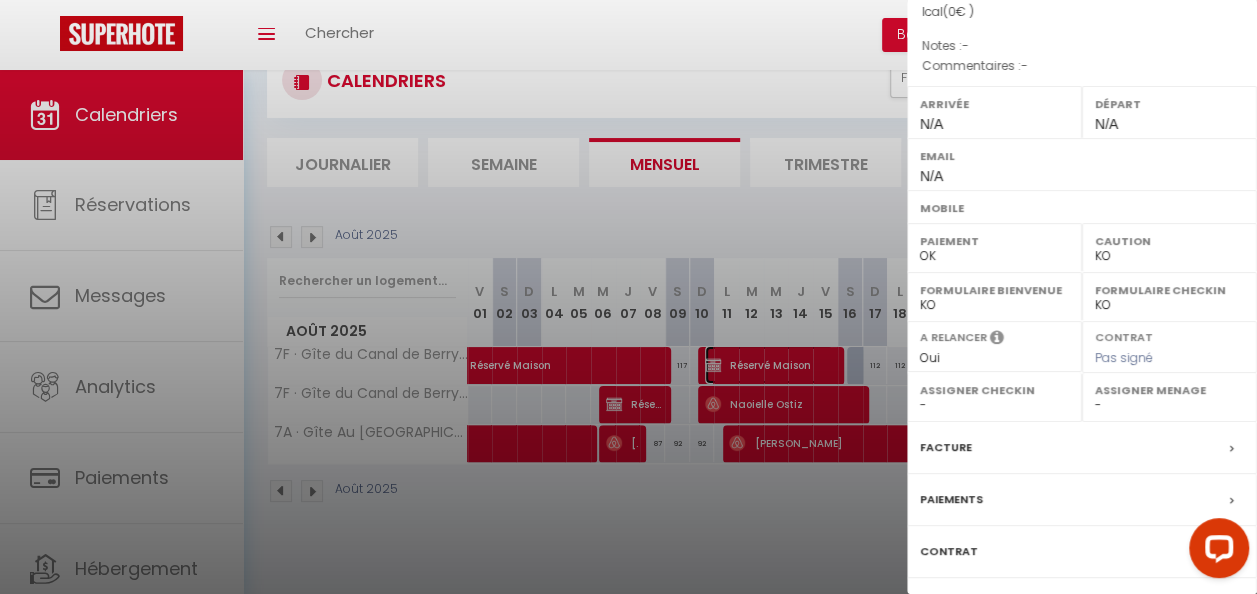 scroll, scrollTop: 334, scrollLeft: 0, axis: vertical 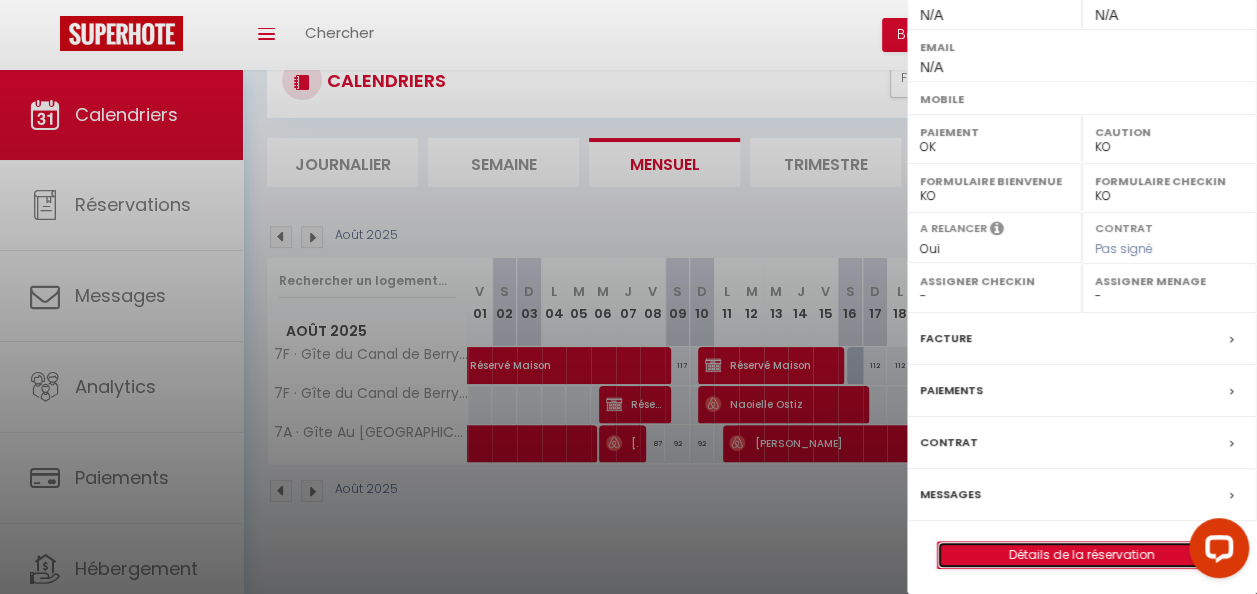 click on "Détails de la réservation" at bounding box center [1082, 555] 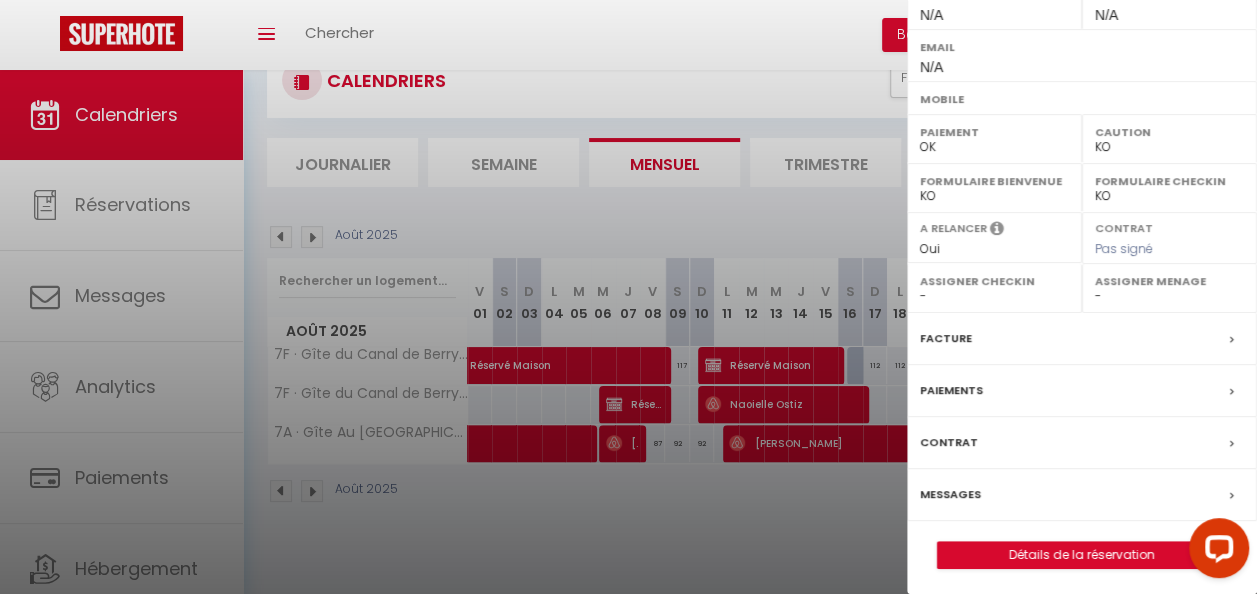 scroll, scrollTop: 0, scrollLeft: 0, axis: both 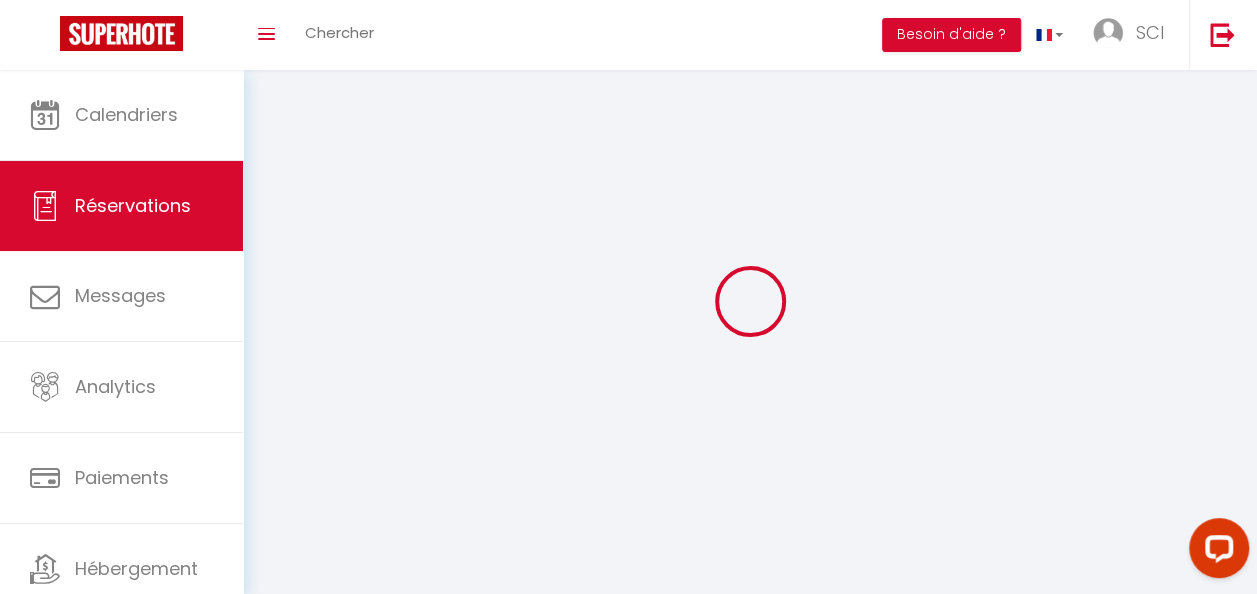 type on "Réservé" 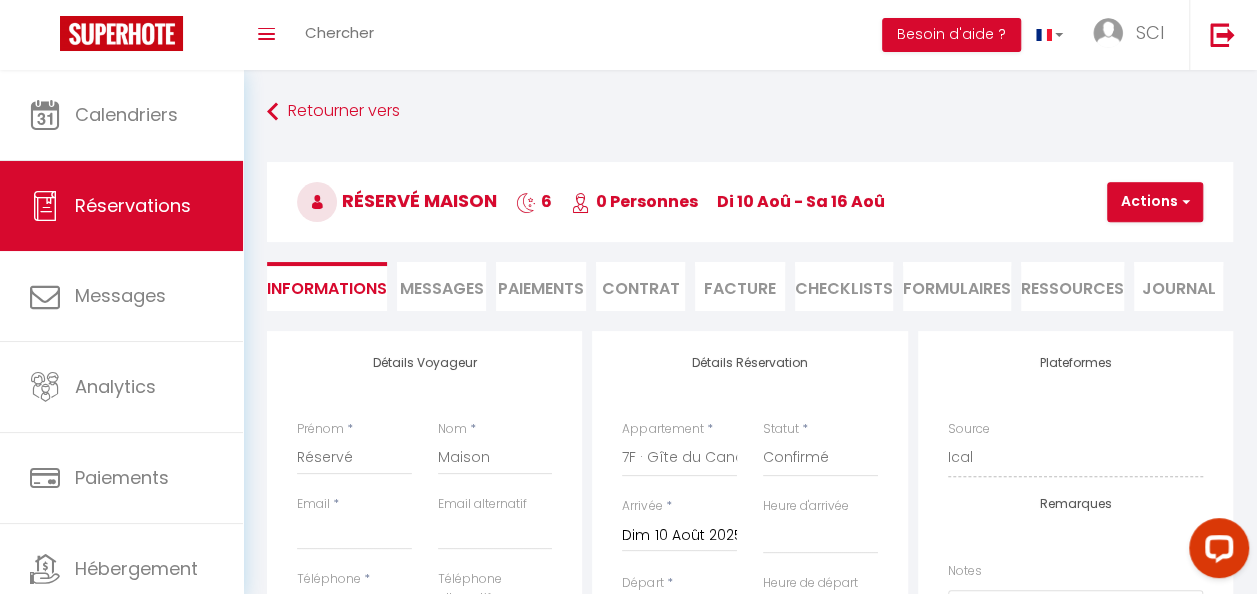 select 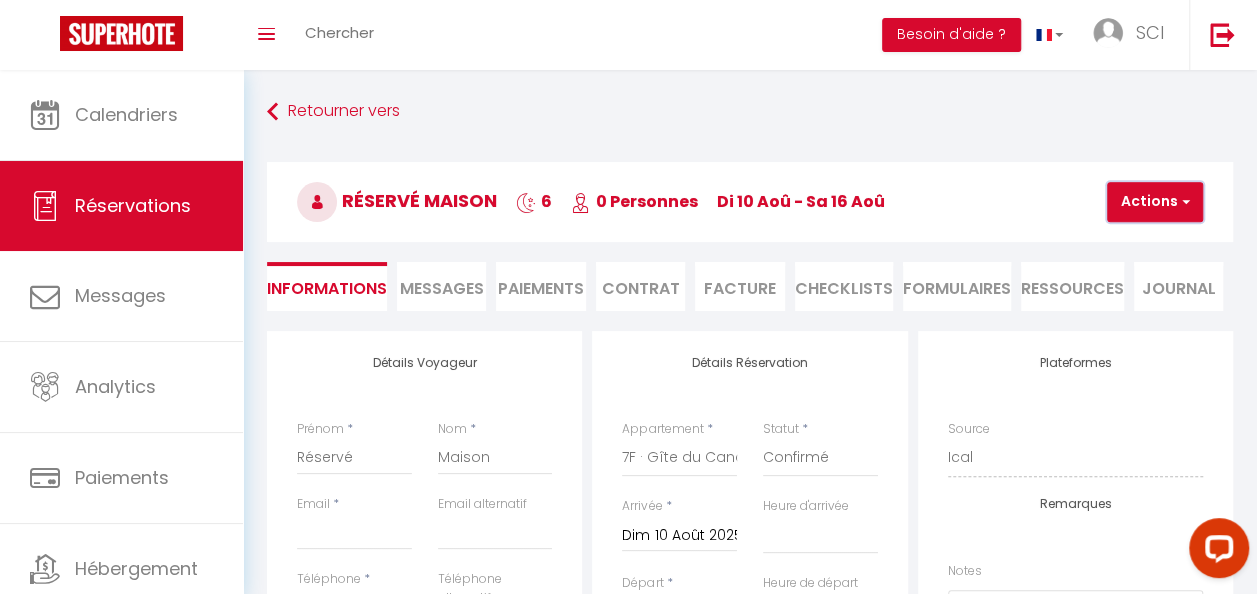 click on "Actions" at bounding box center [1155, 202] 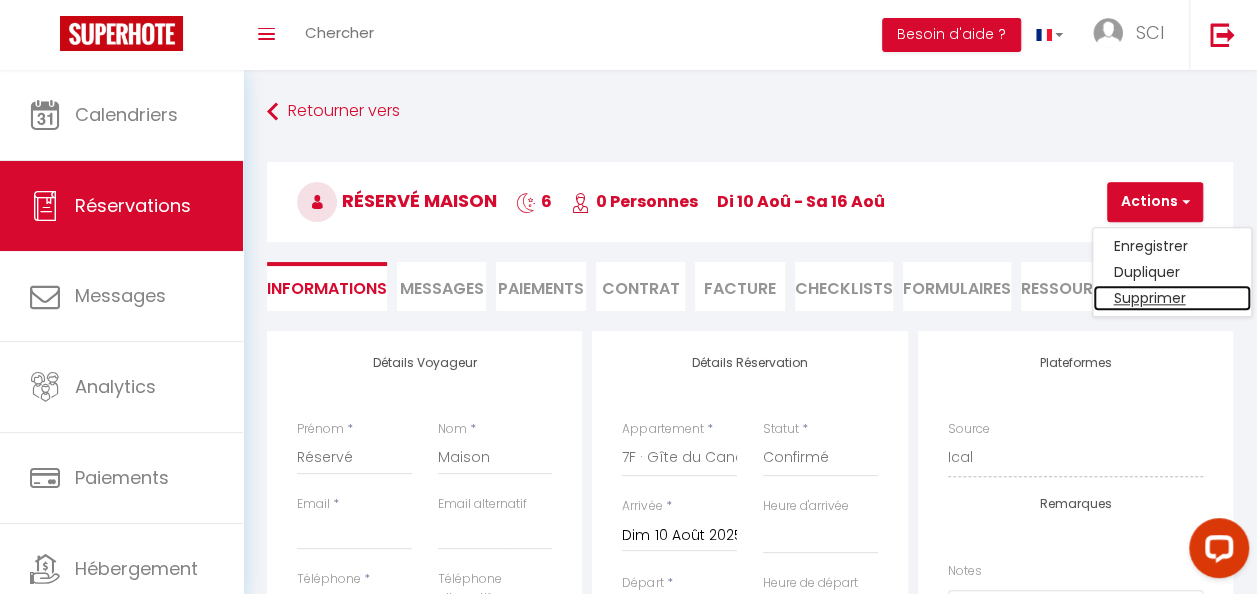 click on "Supprimer" at bounding box center [1172, 298] 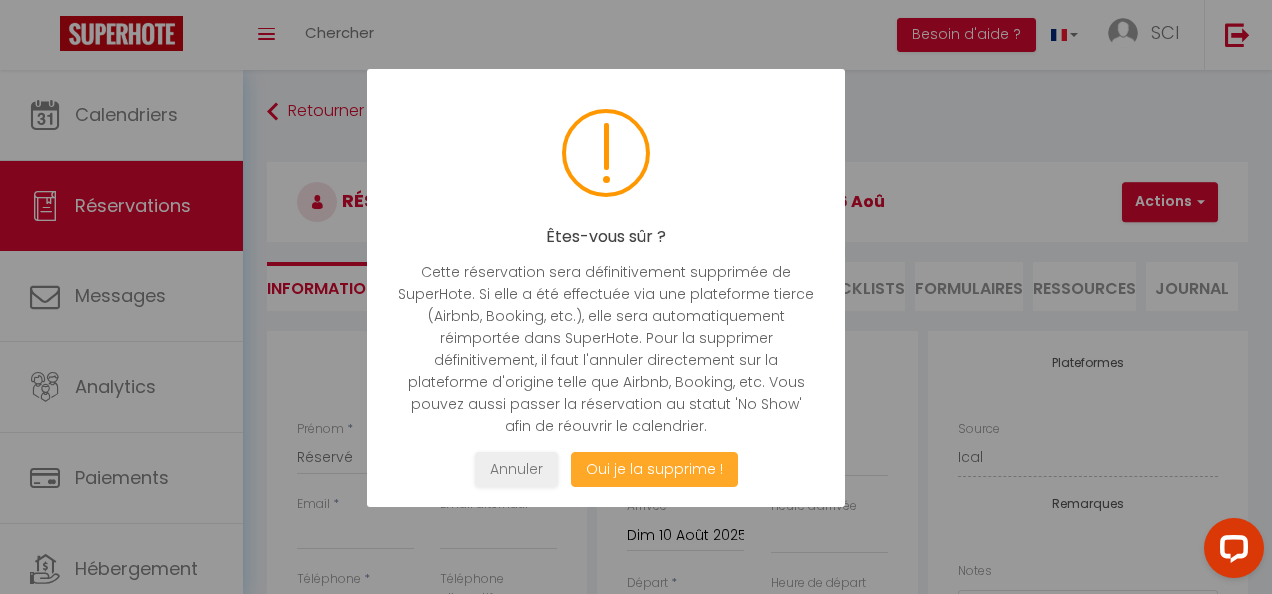 click on "Oui je la supprime !" at bounding box center [654, 469] 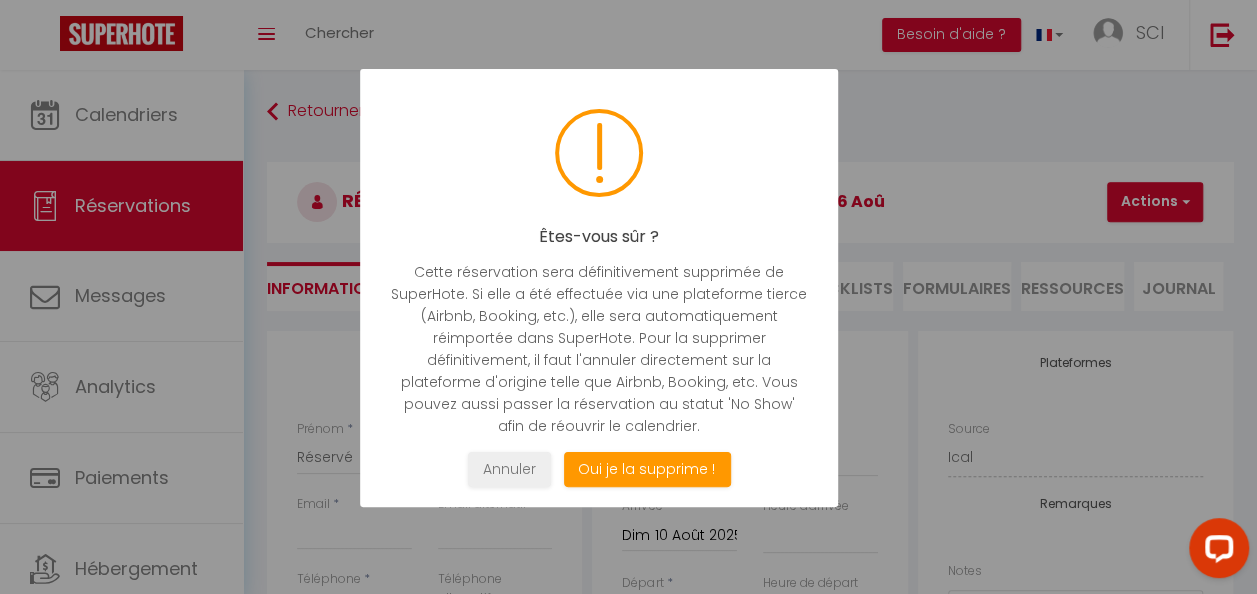 select on "not_cancelled" 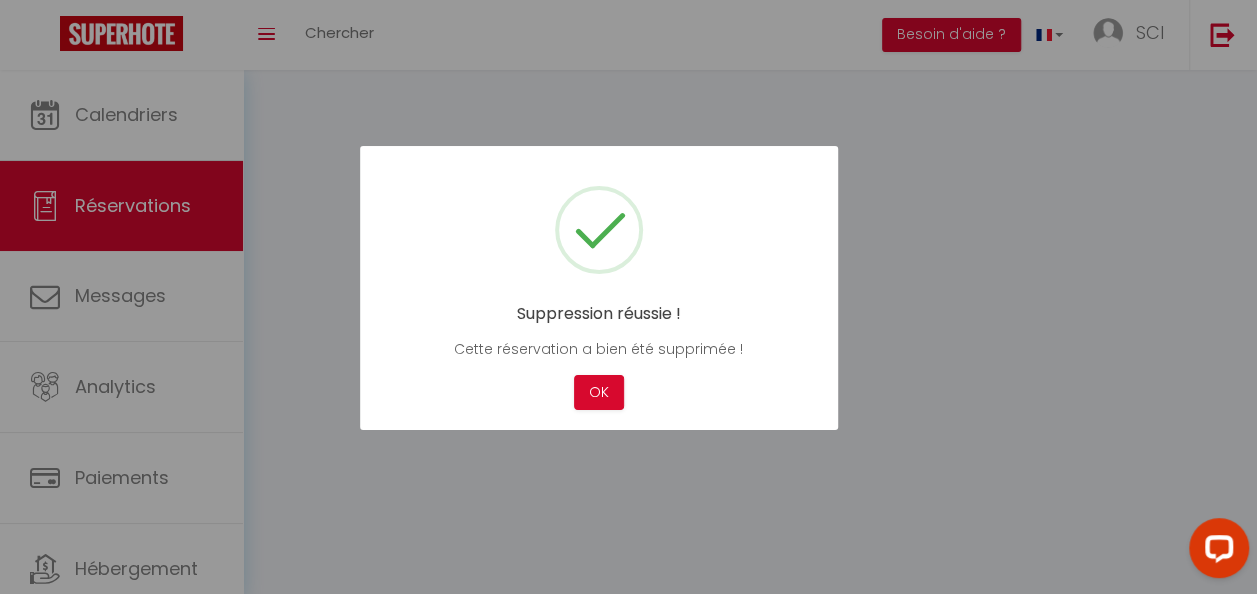click at bounding box center [628, 297] 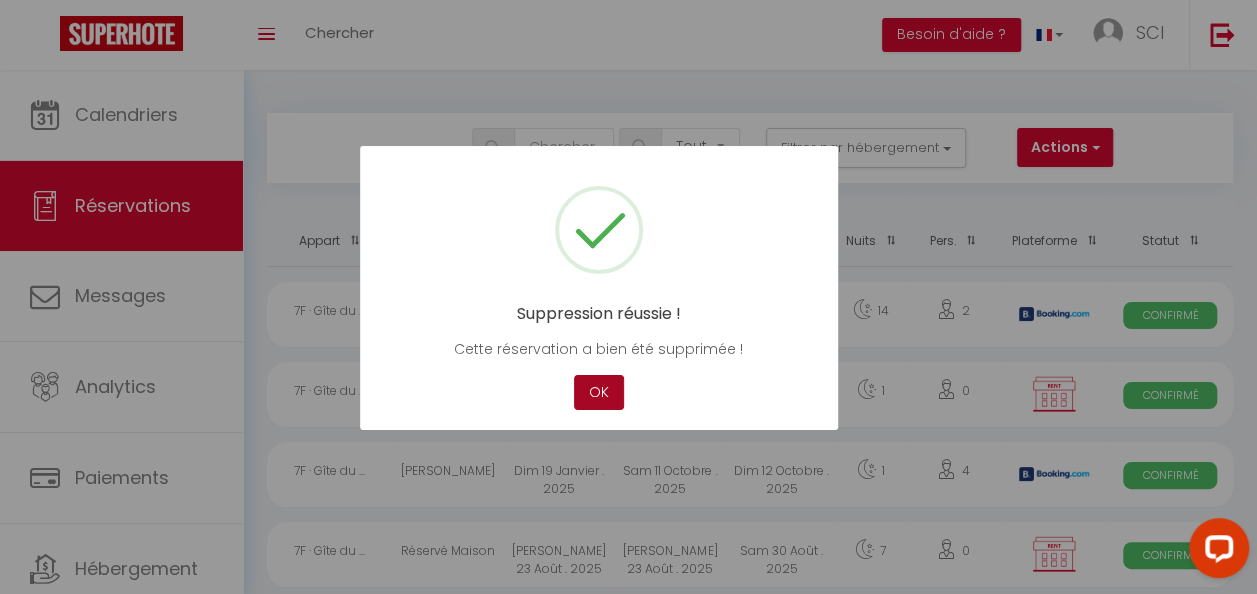 click on "OK" at bounding box center (599, 392) 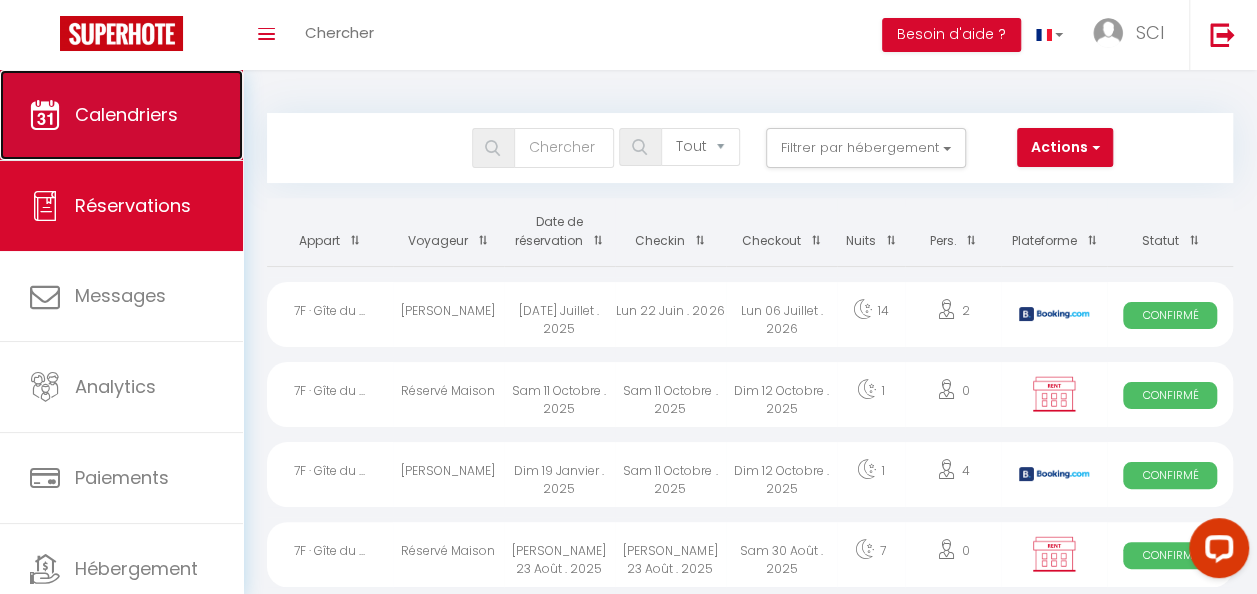 click on "Calendriers" at bounding box center [126, 114] 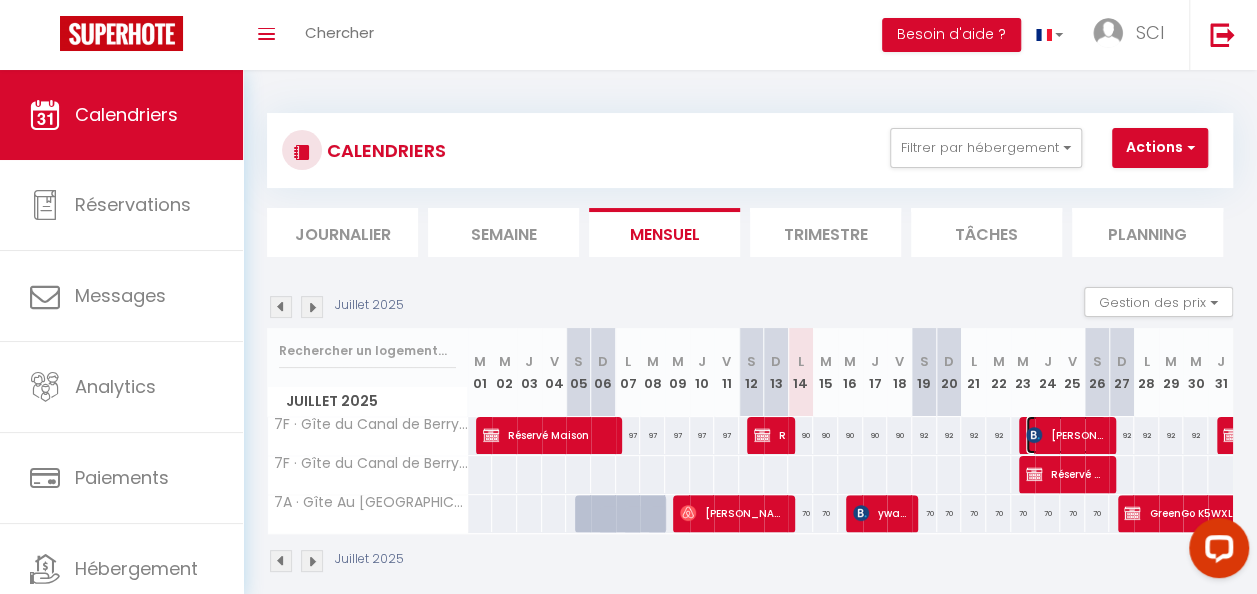 click at bounding box center [1034, 435] 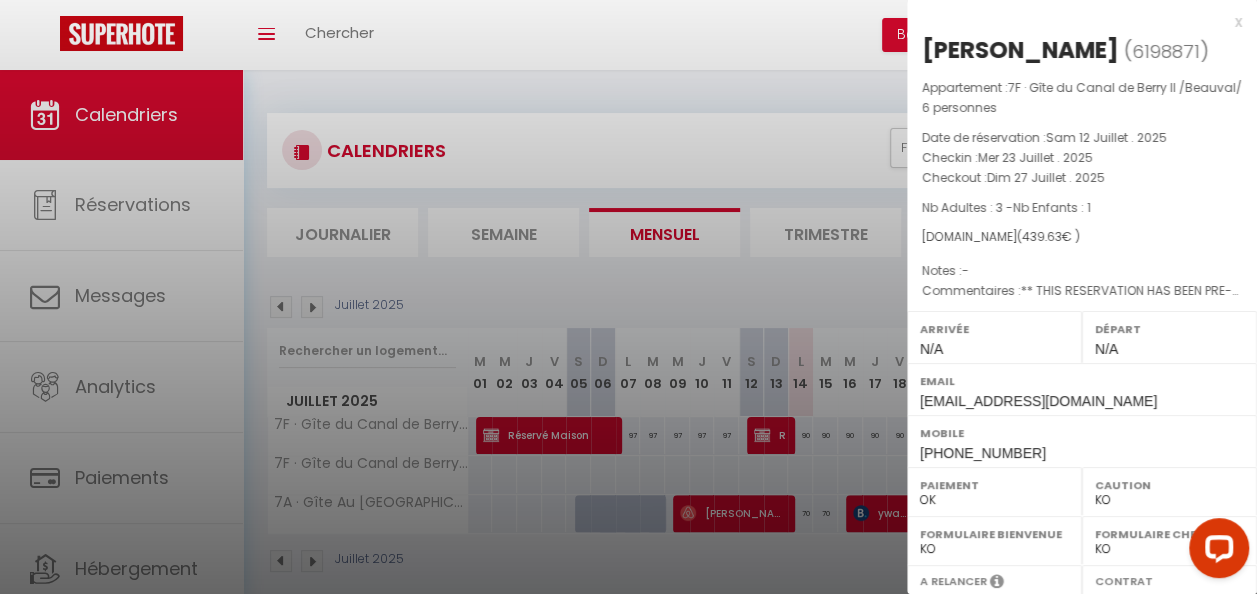 click at bounding box center [628, 297] 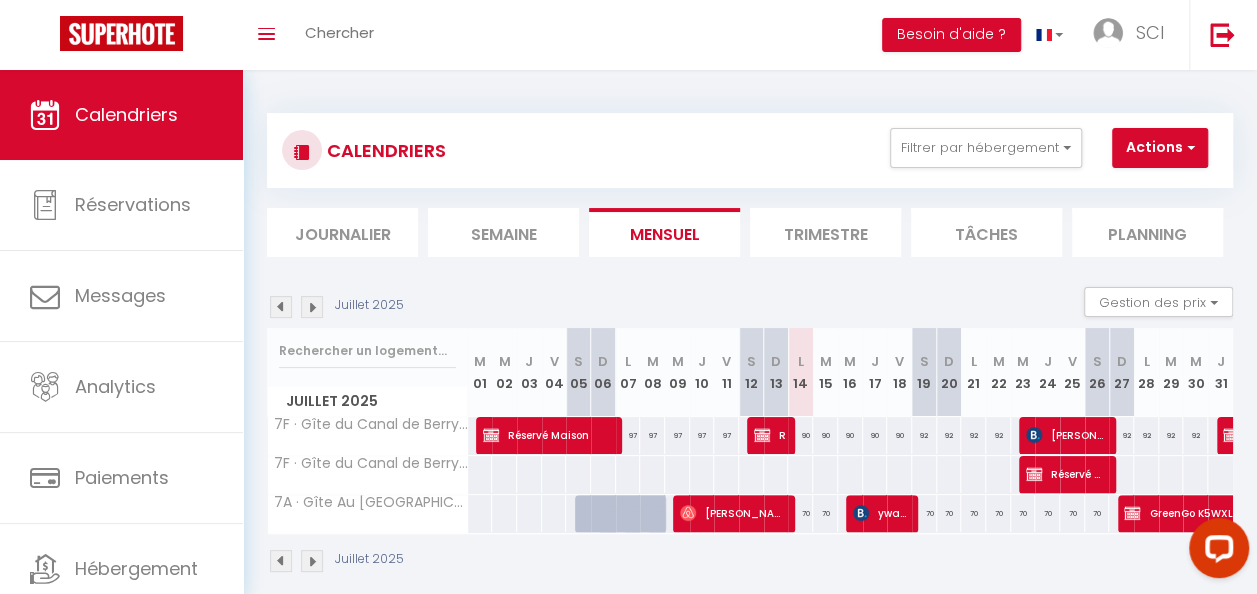 click at bounding box center (312, 307) 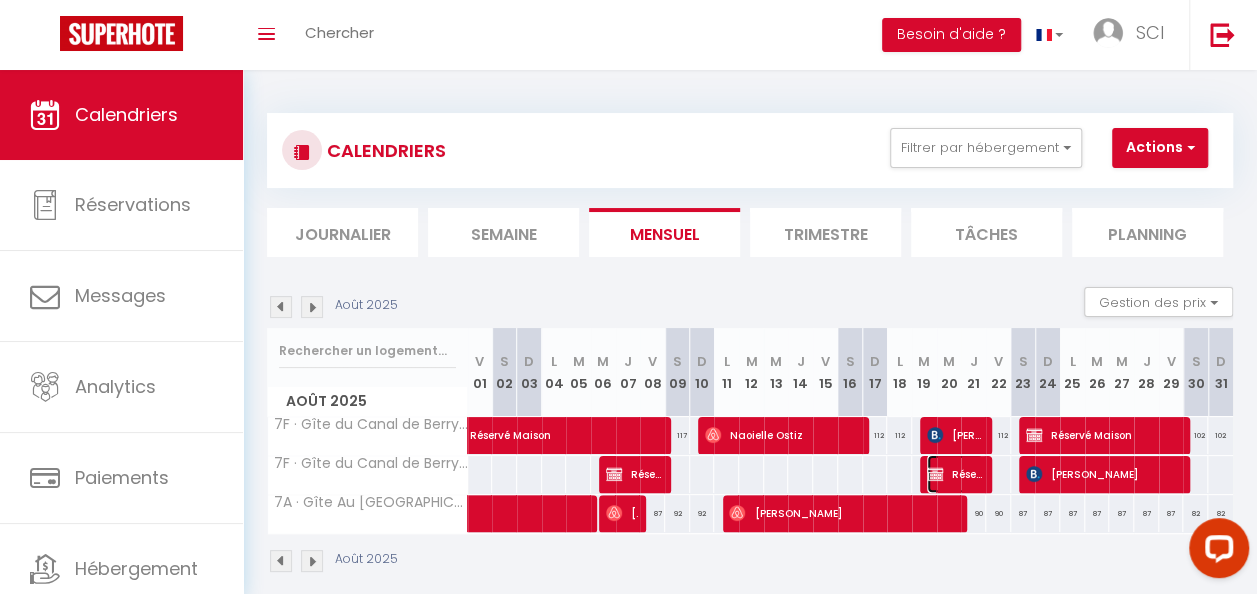 click on "Réservé Maison" at bounding box center (955, 435) 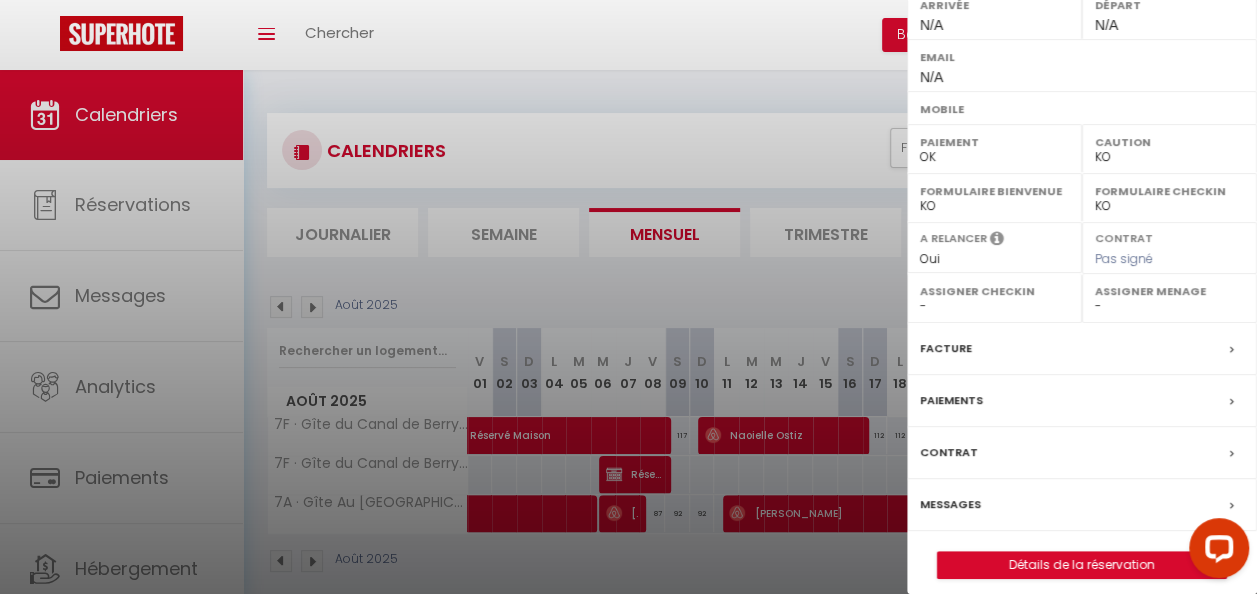 scroll, scrollTop: 334, scrollLeft: 0, axis: vertical 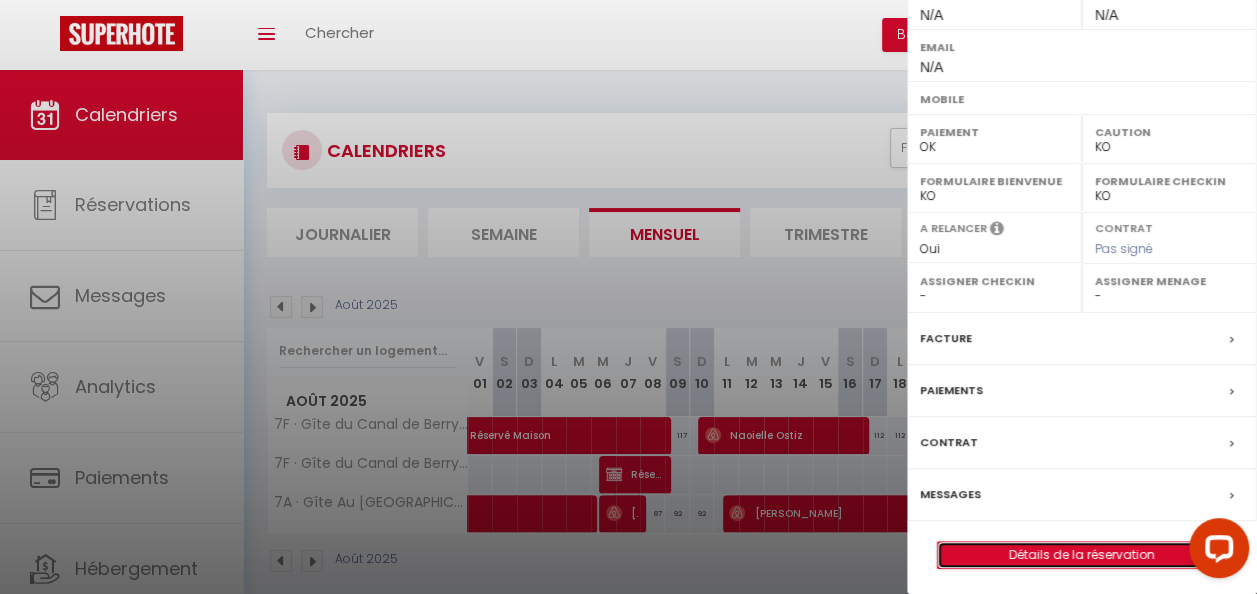 click on "Détails de la réservation" at bounding box center (1082, 555) 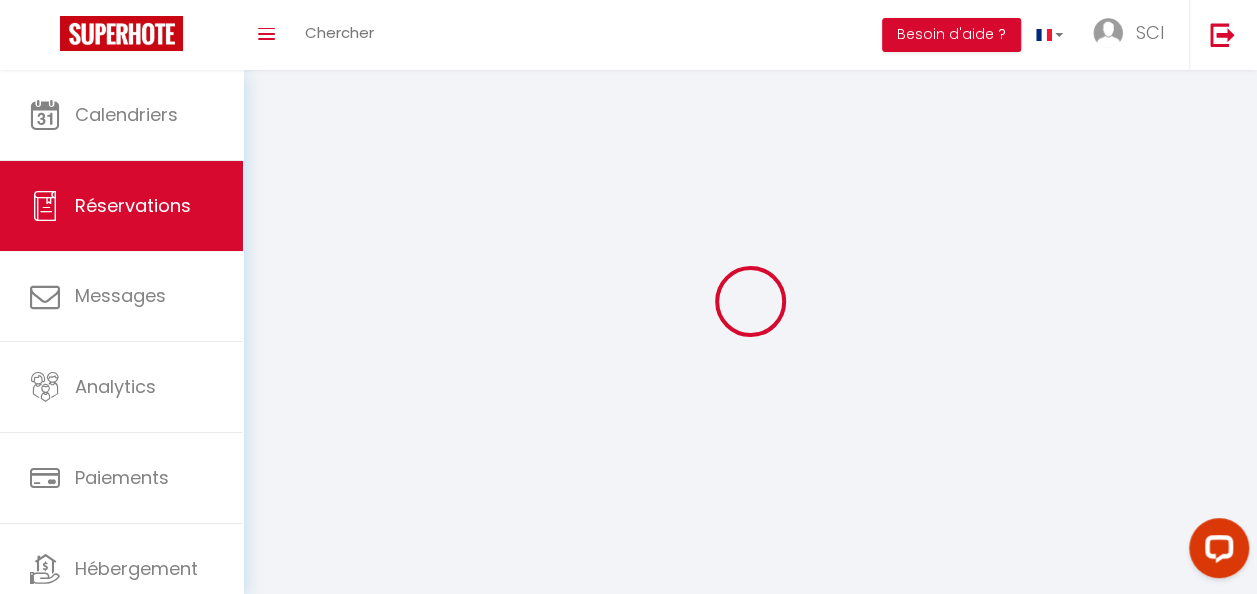 type on "Réservé" 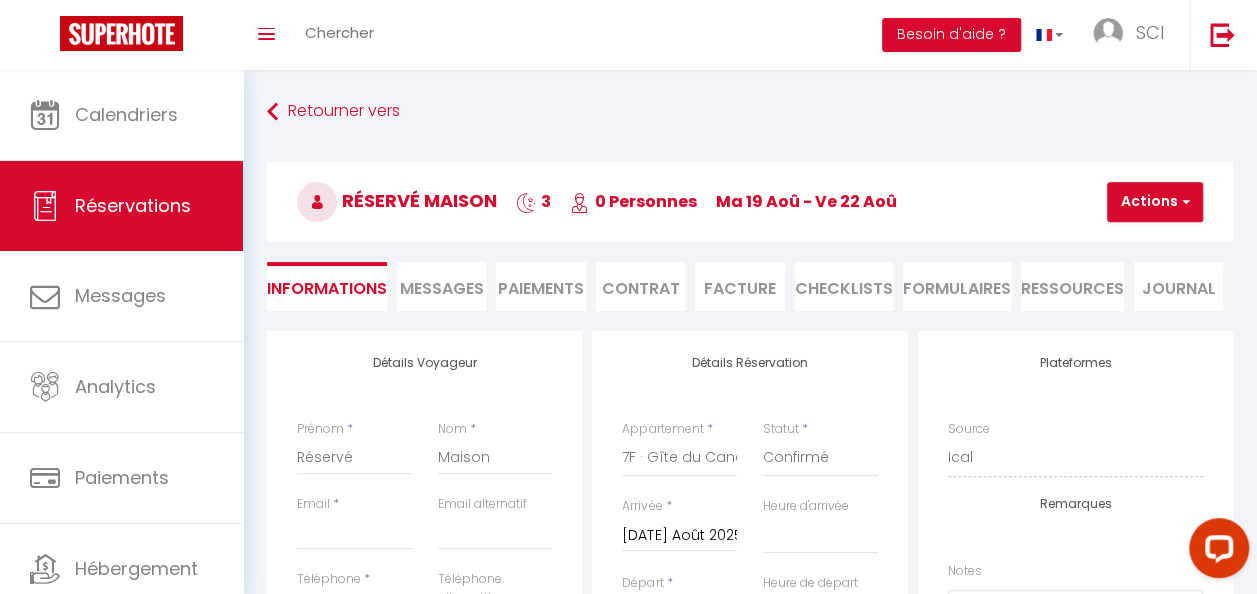 select 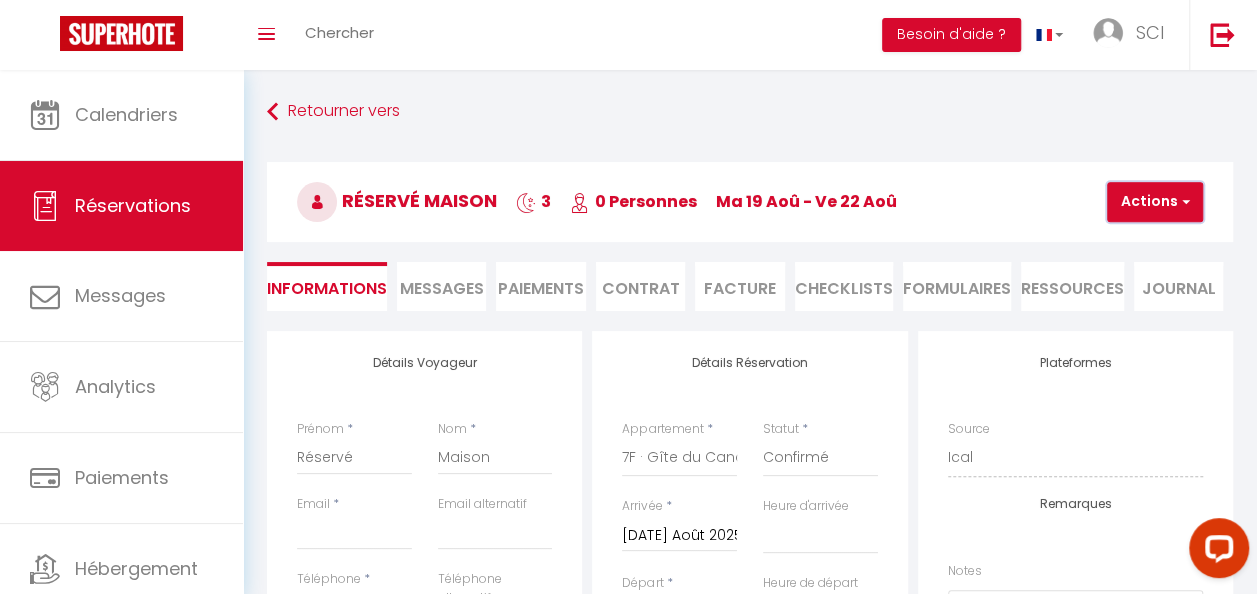 click on "Actions" at bounding box center (1155, 202) 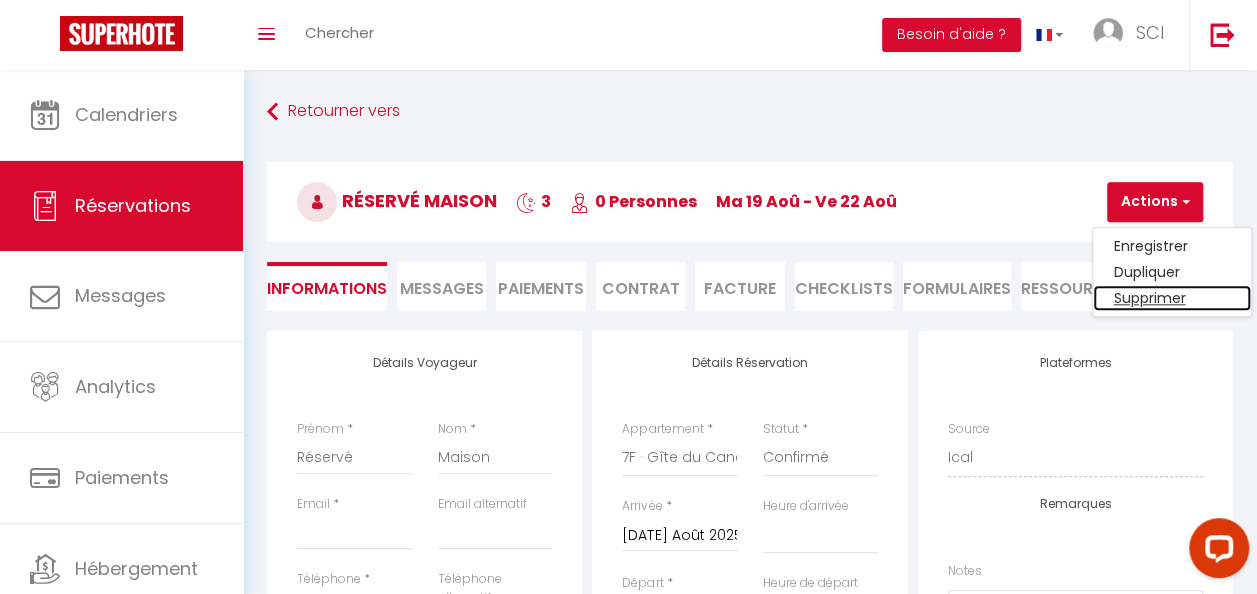 click on "Supprimer" at bounding box center [1172, 298] 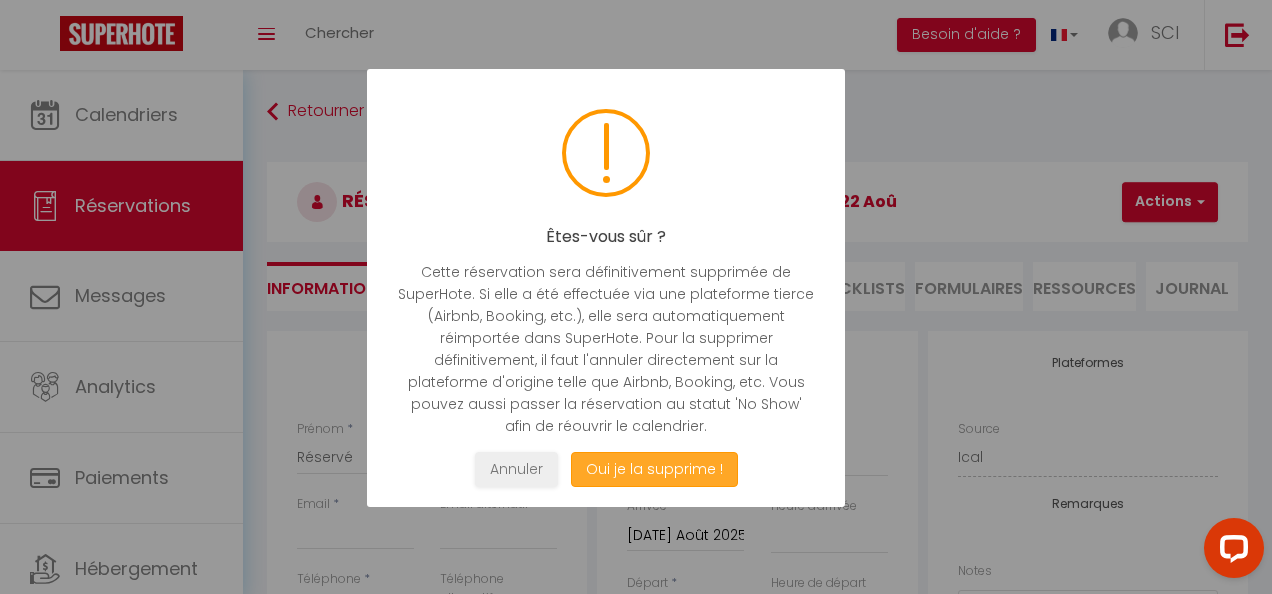 click on "Oui je la supprime !" at bounding box center (654, 469) 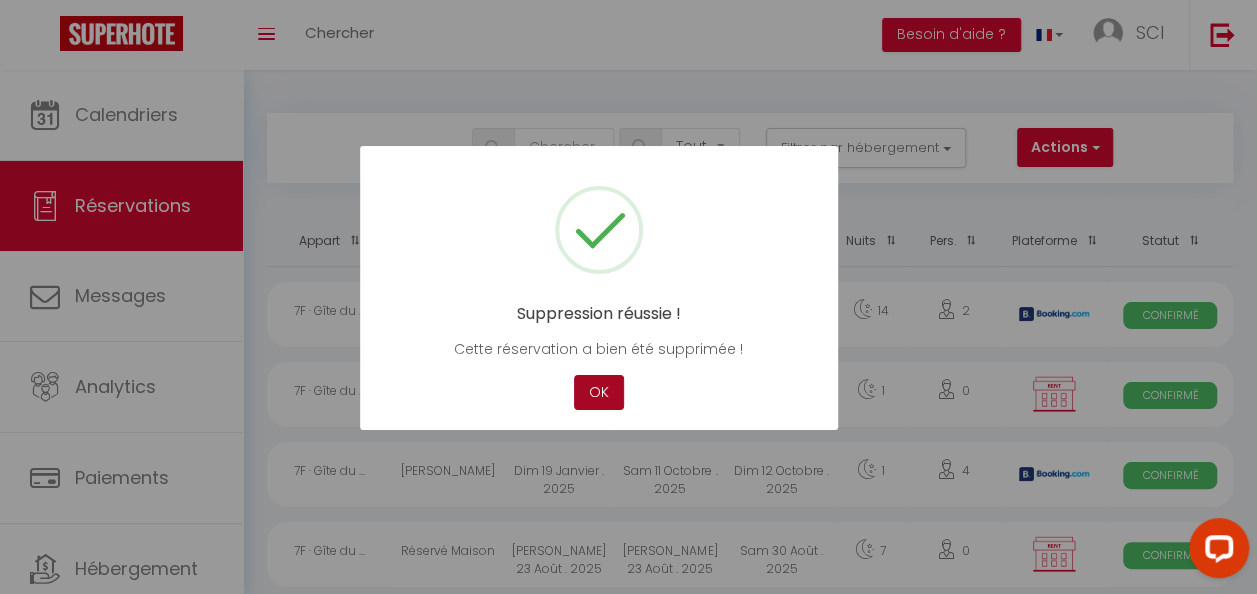 click on "OK" at bounding box center (599, 392) 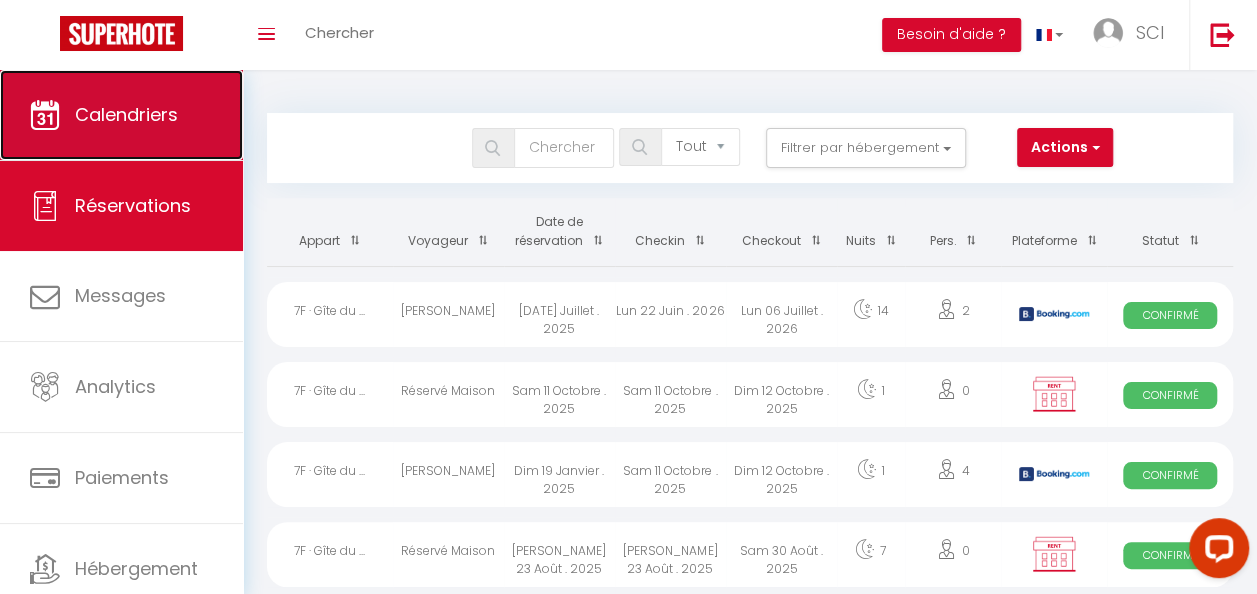 click on "Calendriers" at bounding box center [121, 115] 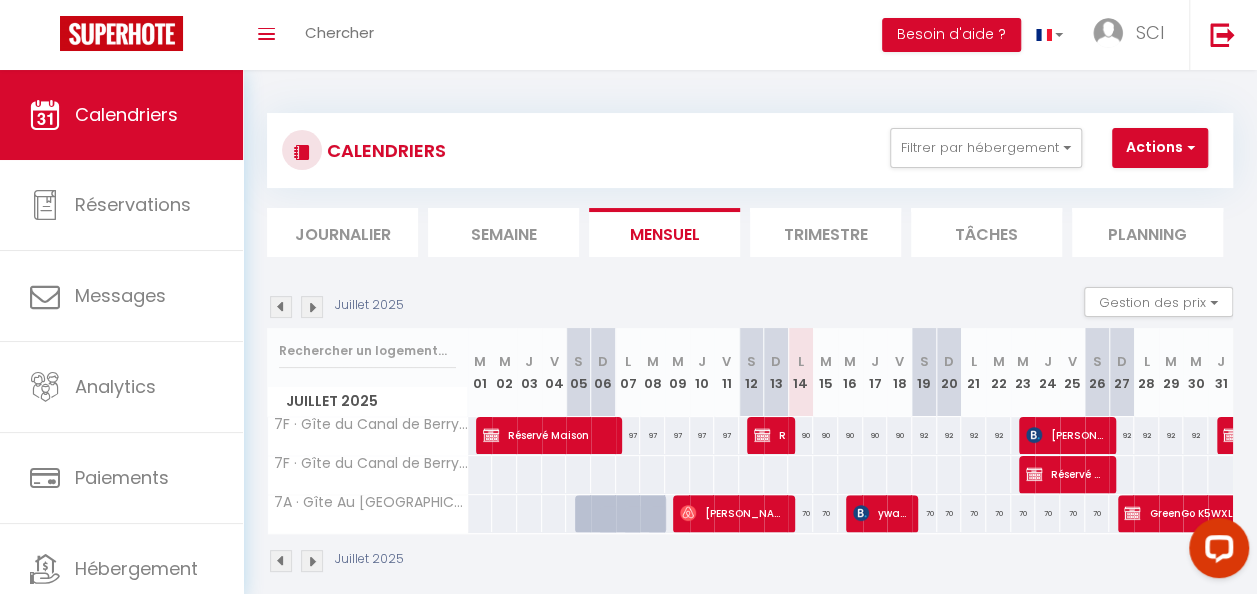 click at bounding box center (312, 307) 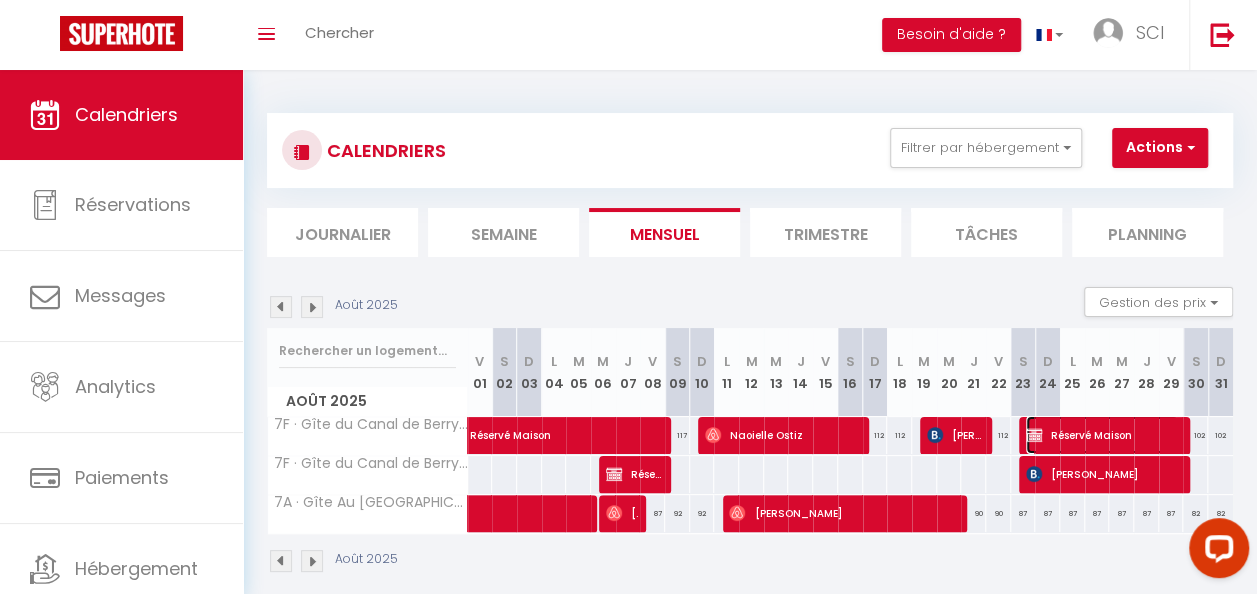click on "Réservé Maison" at bounding box center [1102, 435] 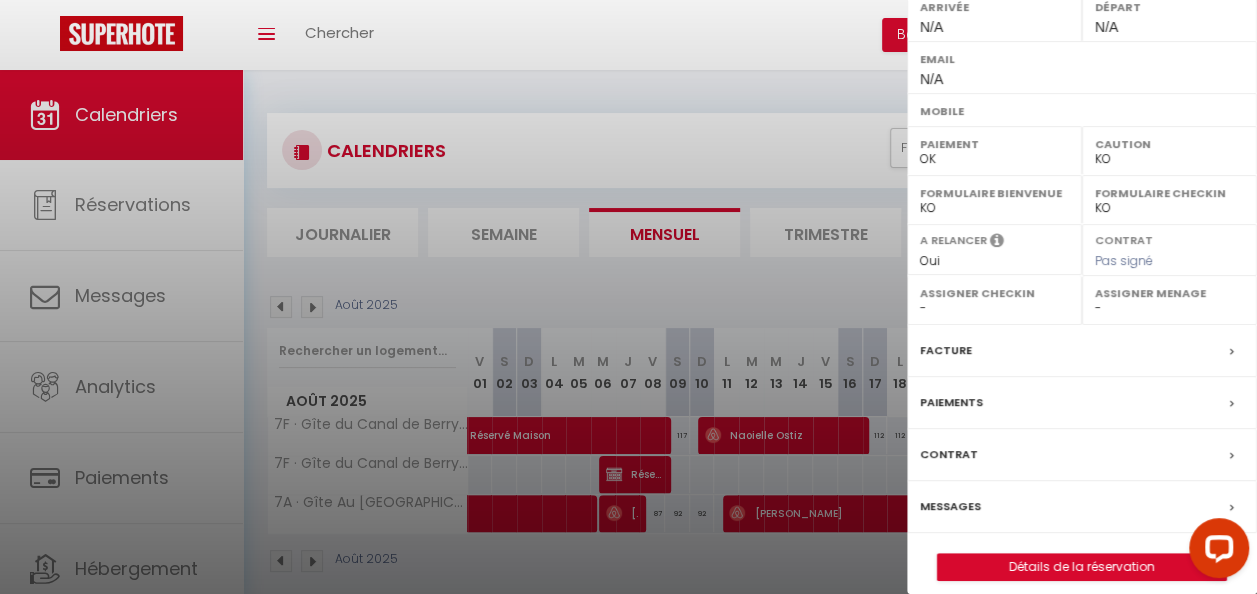 scroll, scrollTop: 334, scrollLeft: 0, axis: vertical 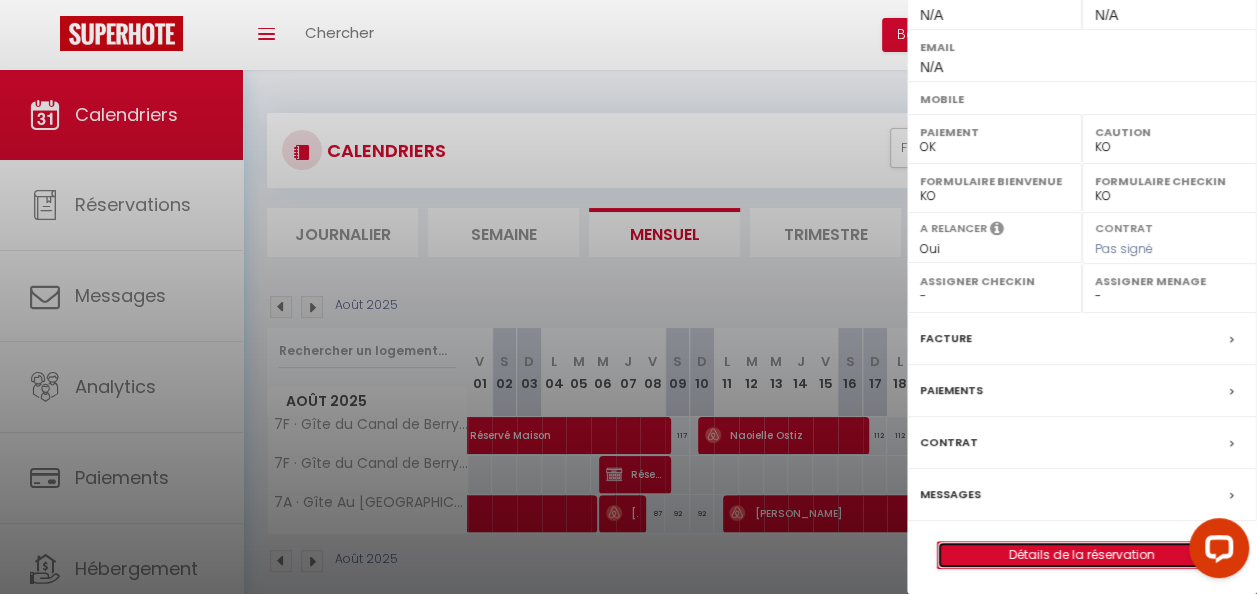 click on "Détails de la réservation" at bounding box center (1082, 555) 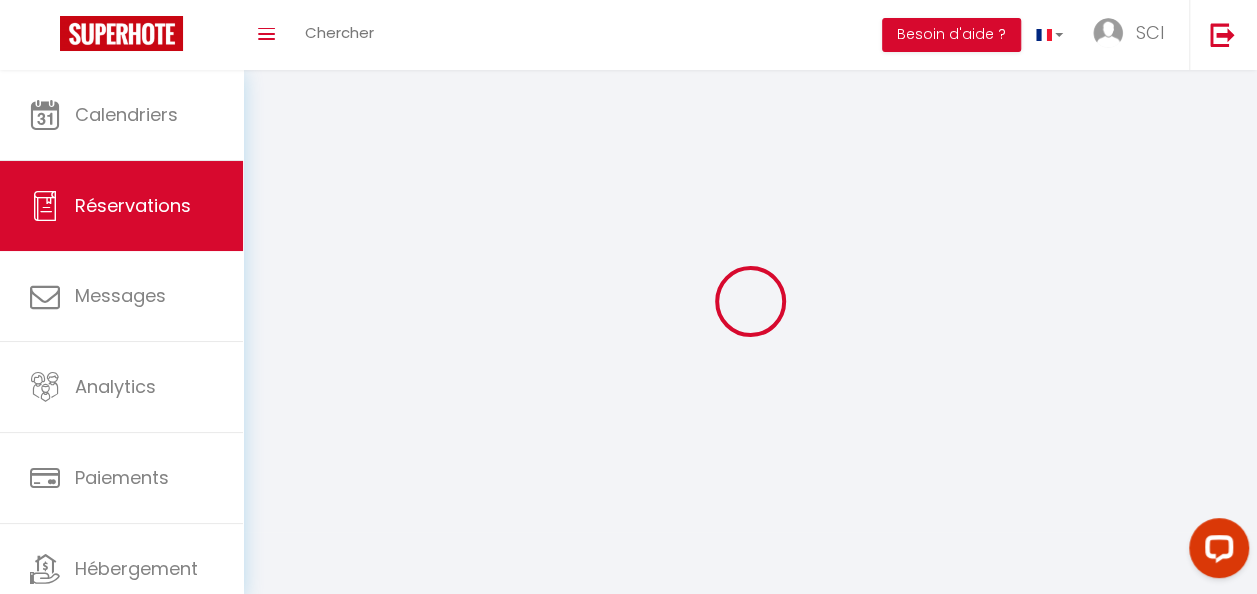 select 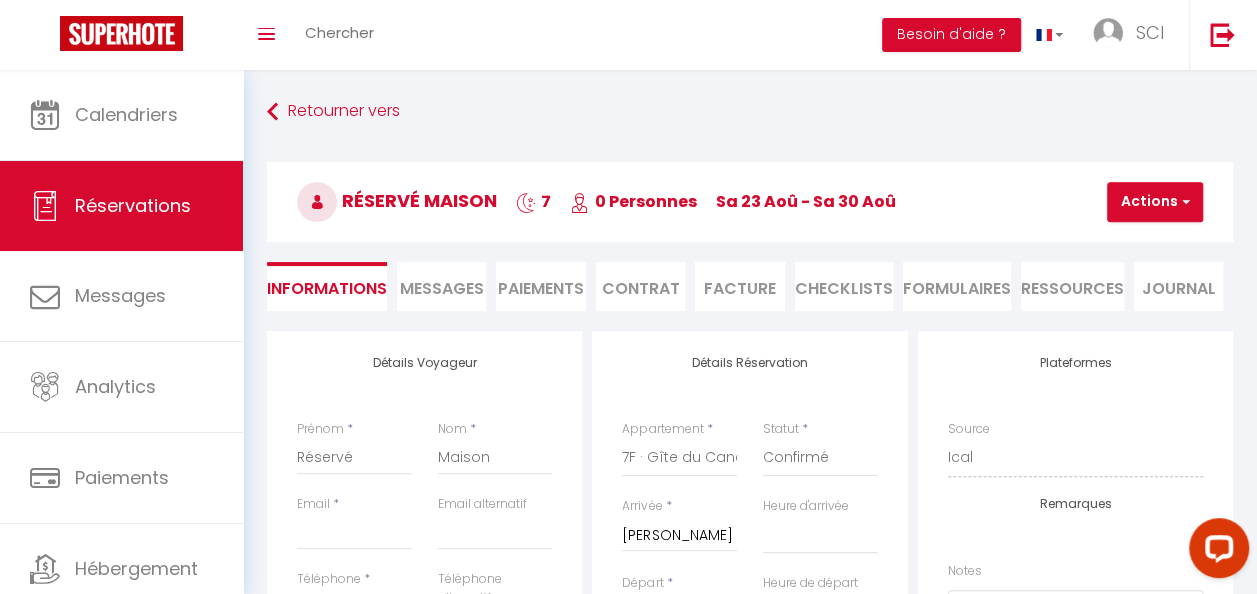 select 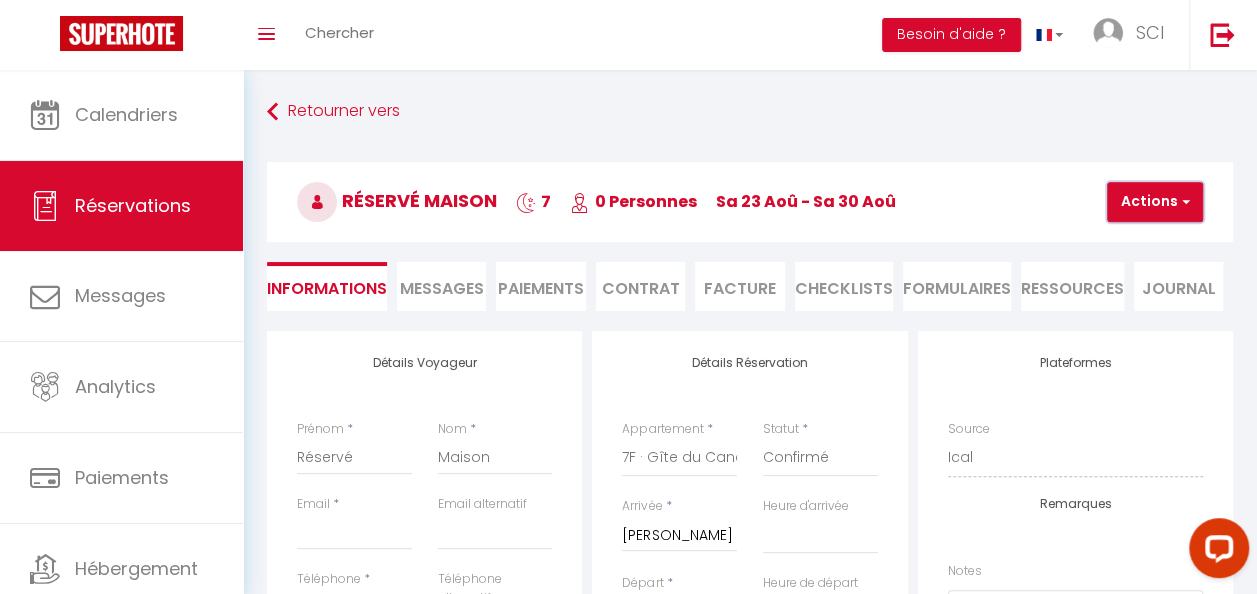 click on "Actions" at bounding box center (1155, 202) 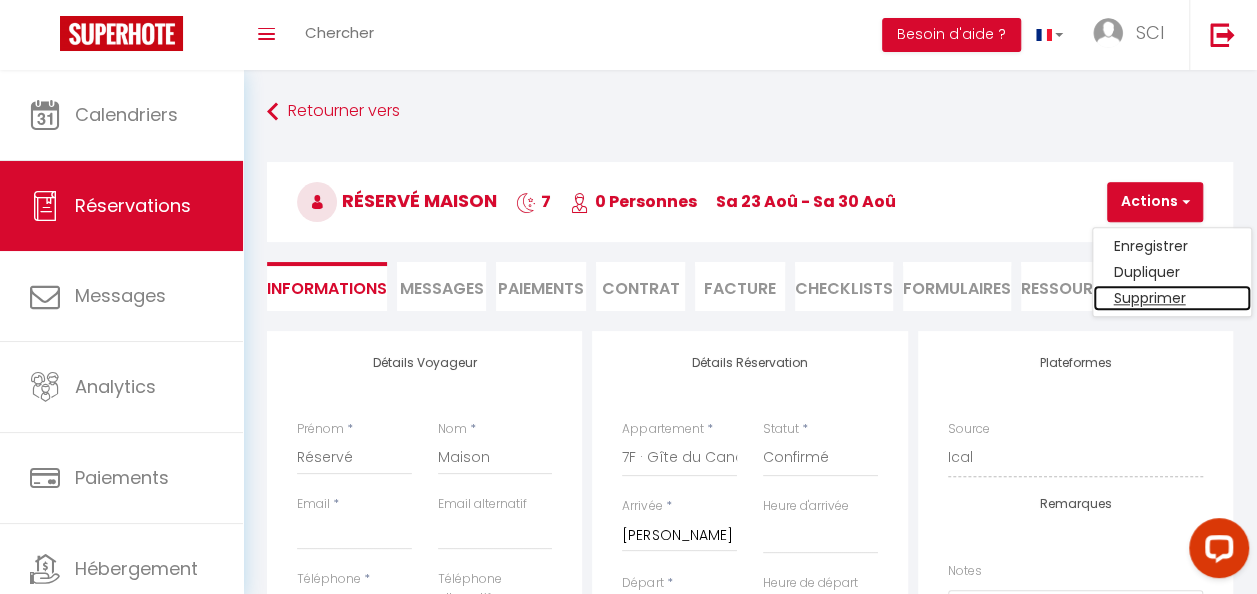 click on "Supprimer" at bounding box center (1172, 298) 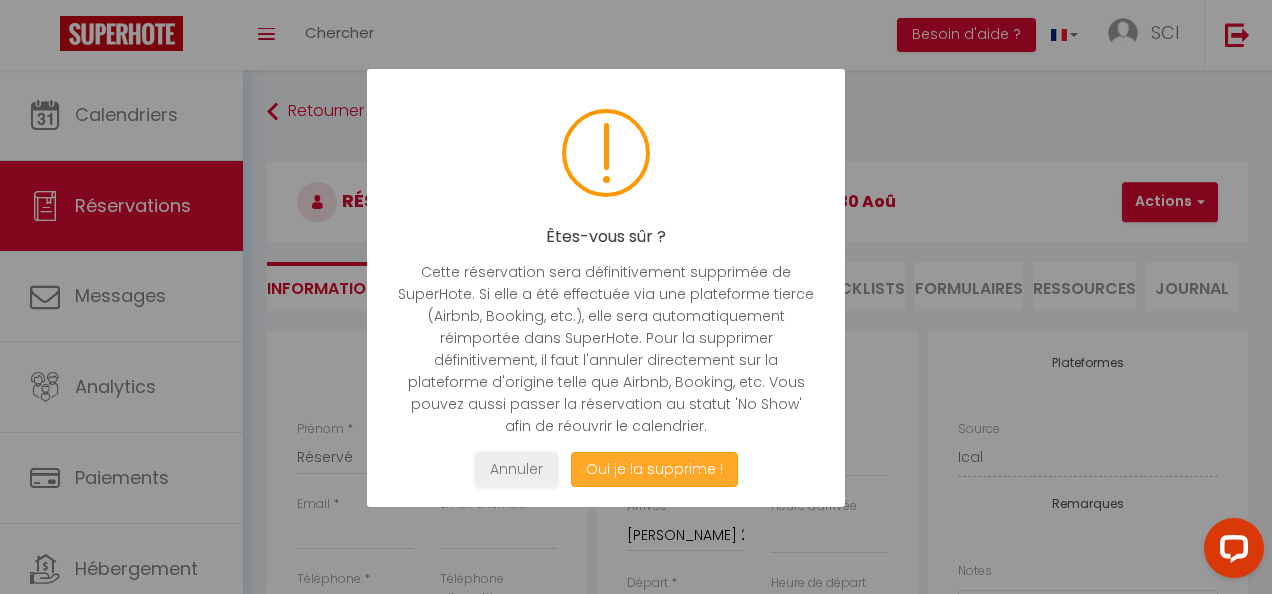 click on "Oui je la supprime !" at bounding box center [654, 469] 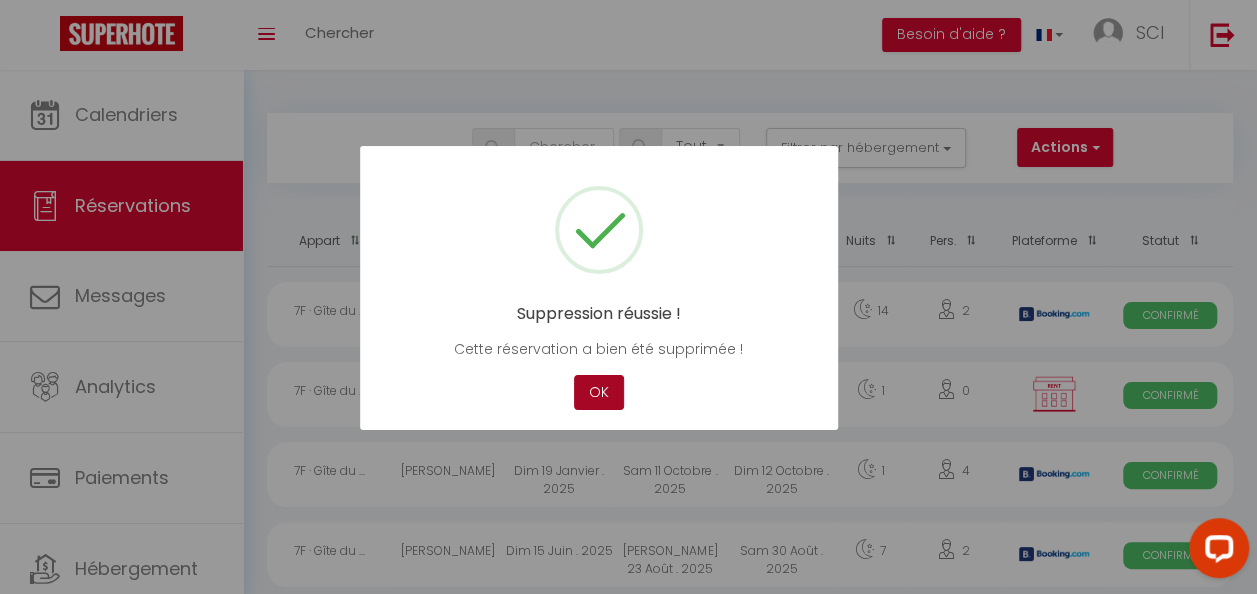 click on "OK" at bounding box center [599, 392] 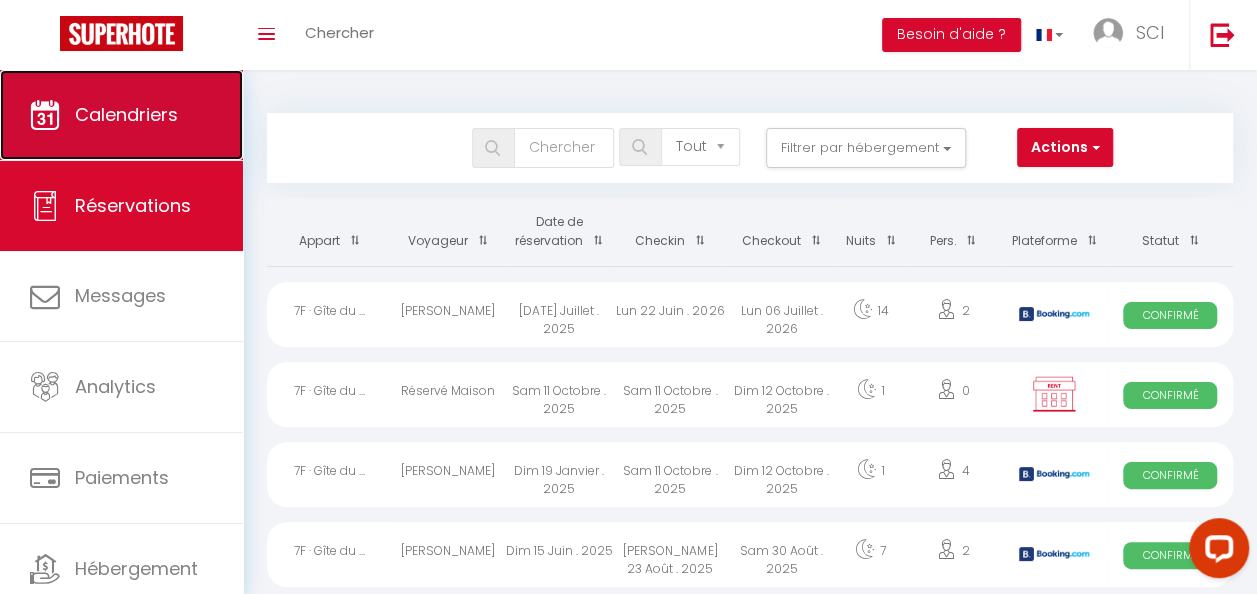 click on "Calendriers" at bounding box center (126, 114) 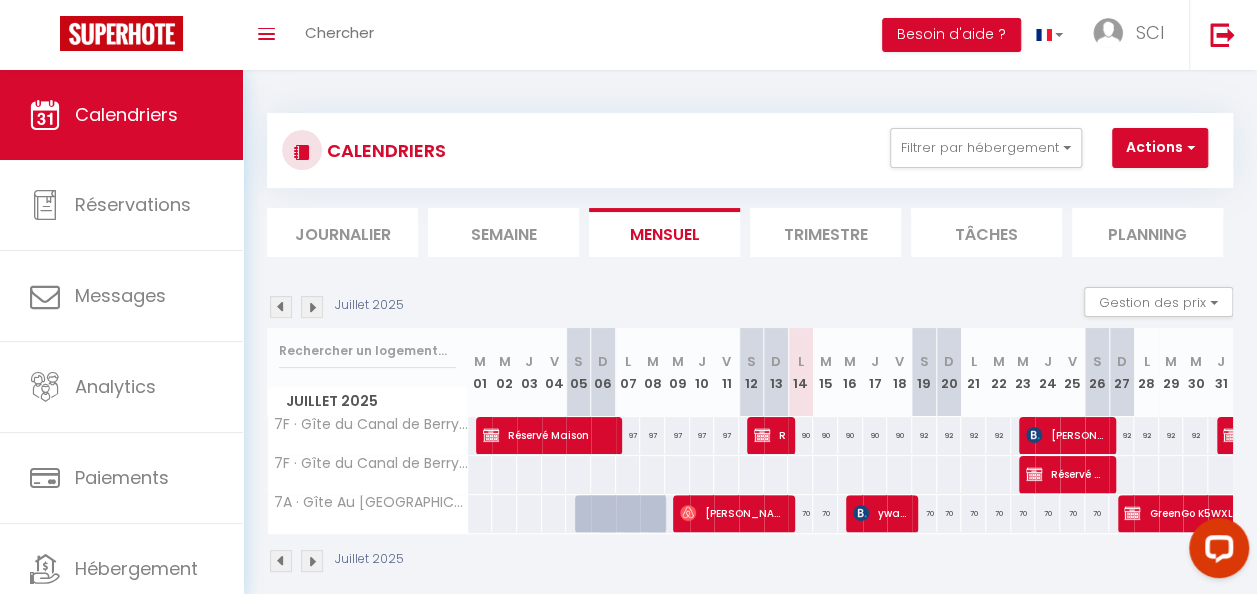 click at bounding box center [312, 307] 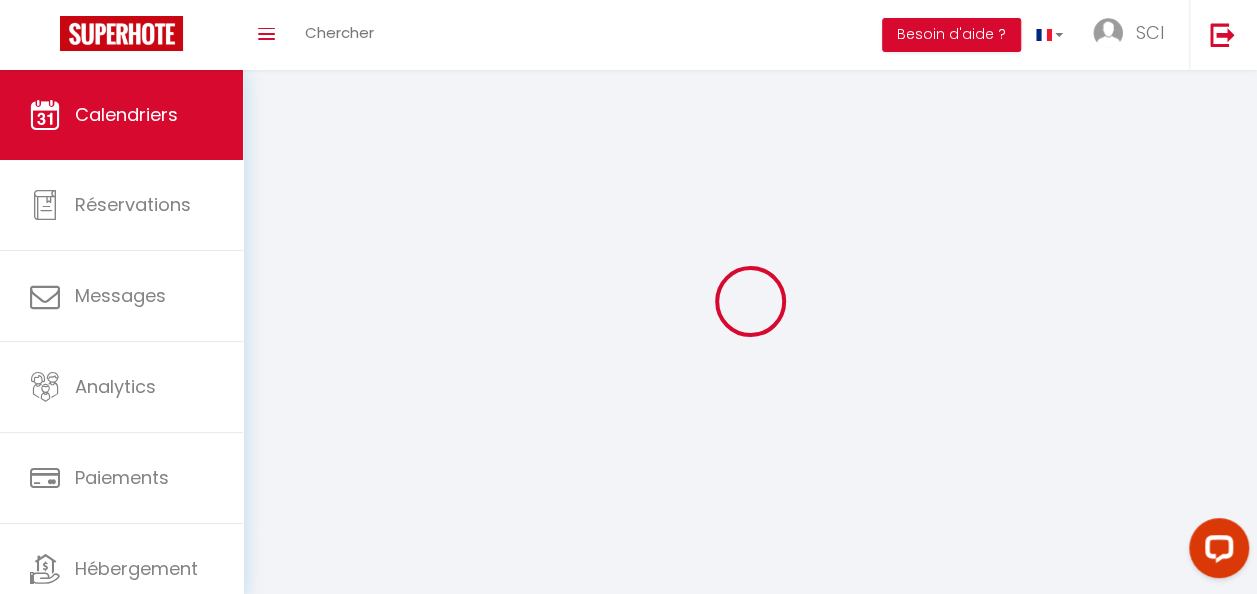 select 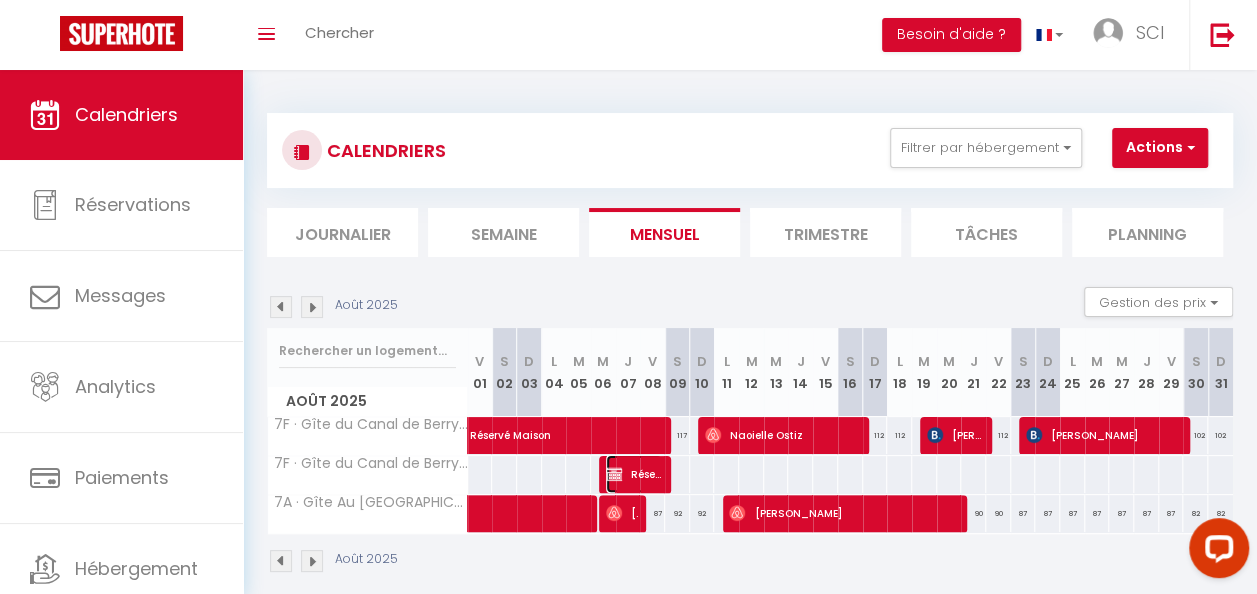 click on "Réservée Carillon" at bounding box center (634, 474) 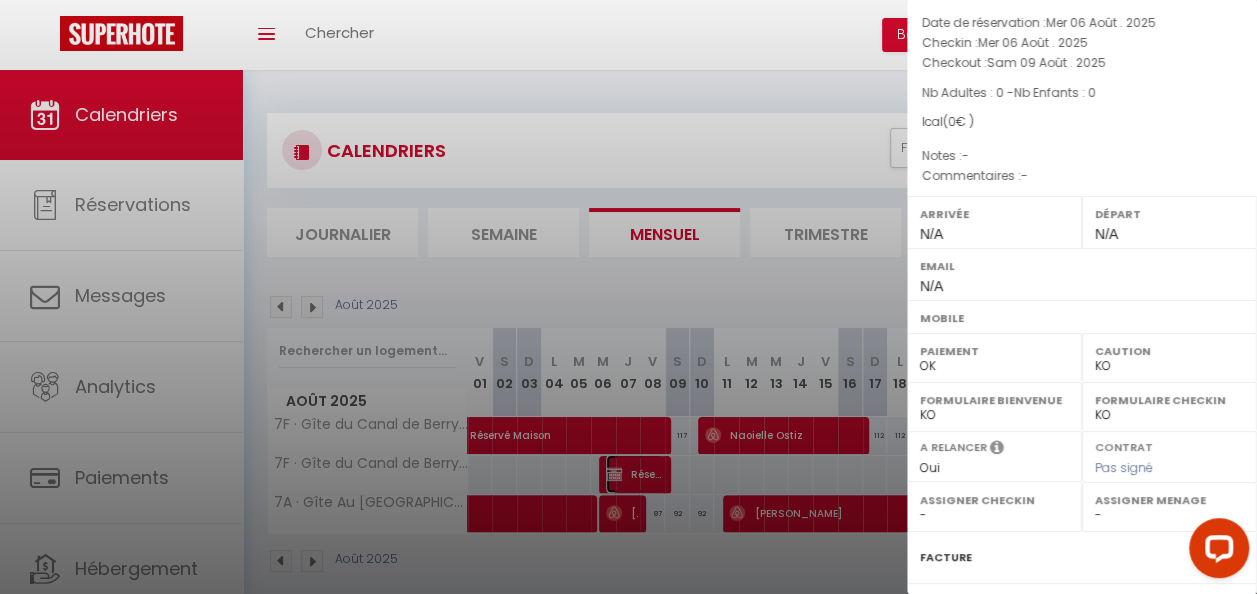 scroll, scrollTop: 110, scrollLeft: 0, axis: vertical 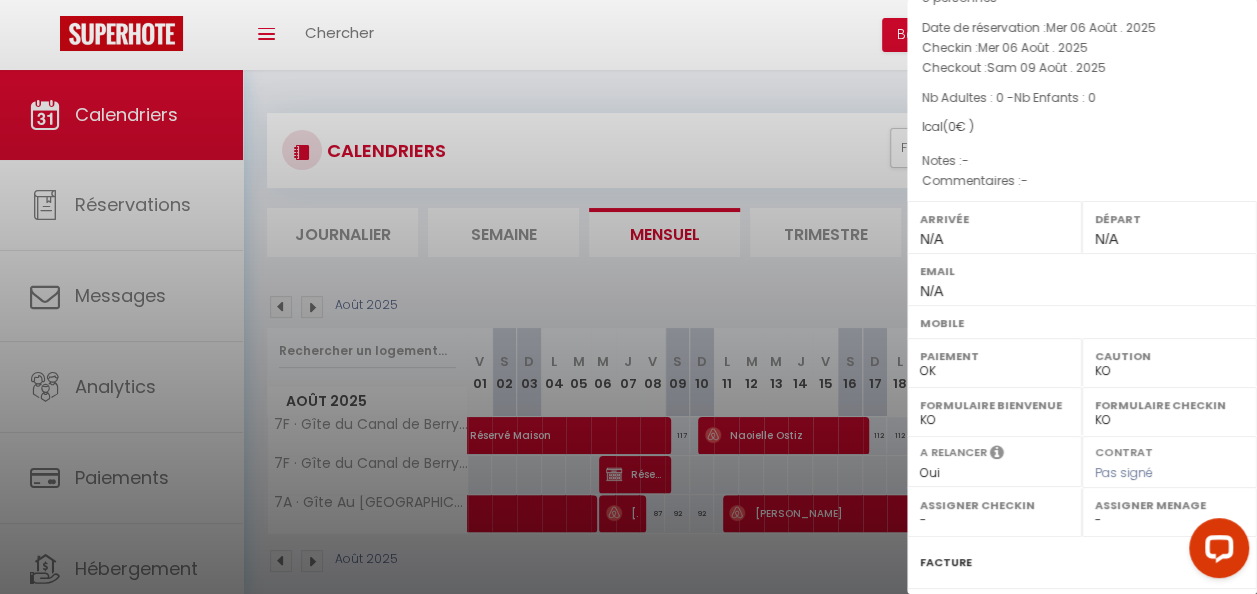 click at bounding box center (628, 297) 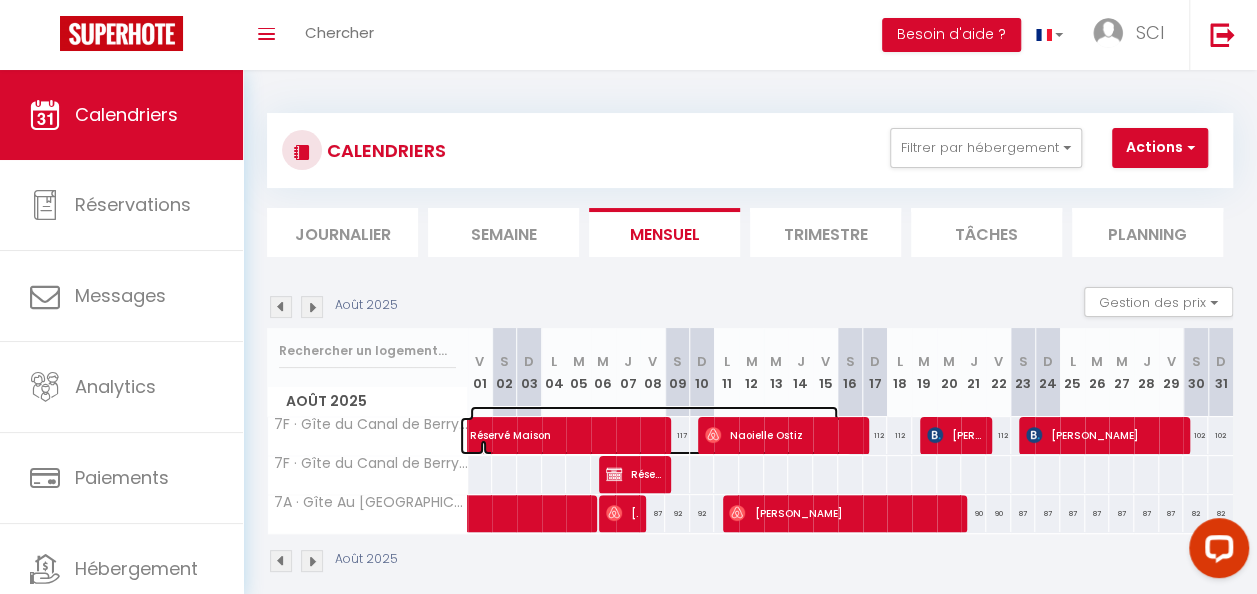 click on "Réservé Maison" at bounding box center [654, 425] 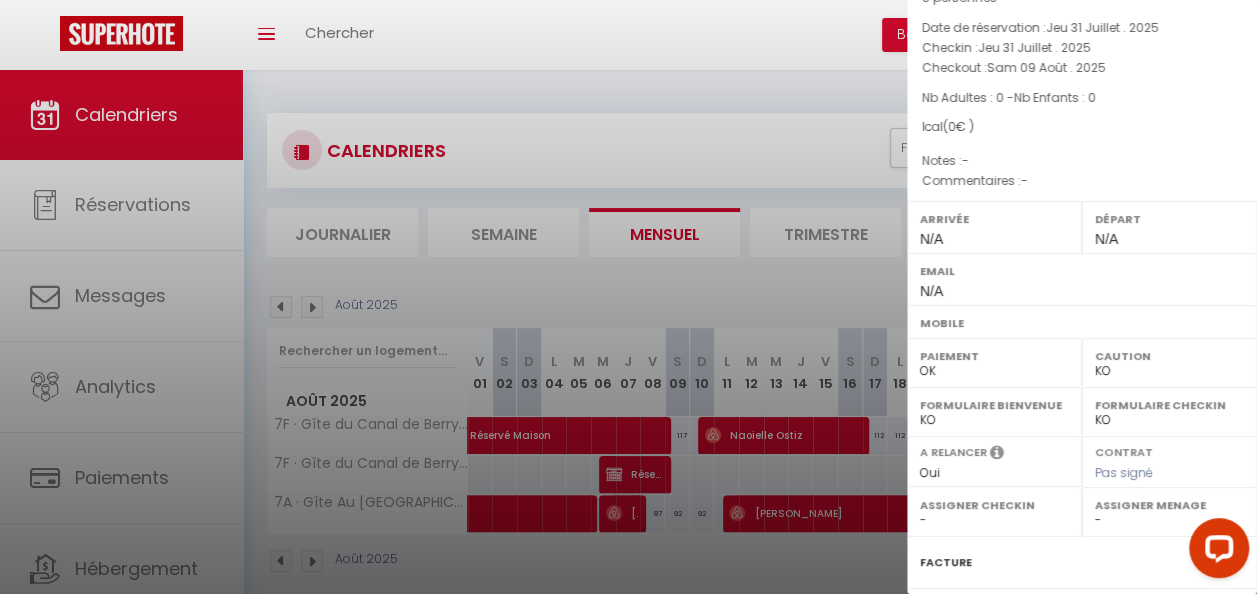 click at bounding box center (628, 297) 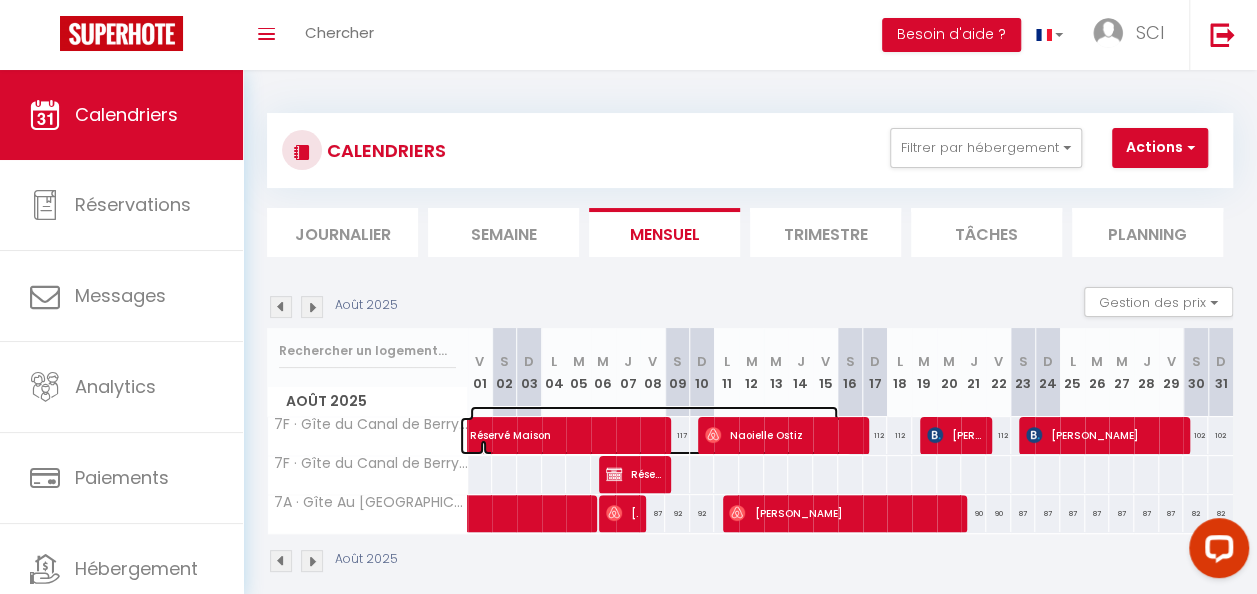 click on "Réservé Maison" at bounding box center [654, 425] 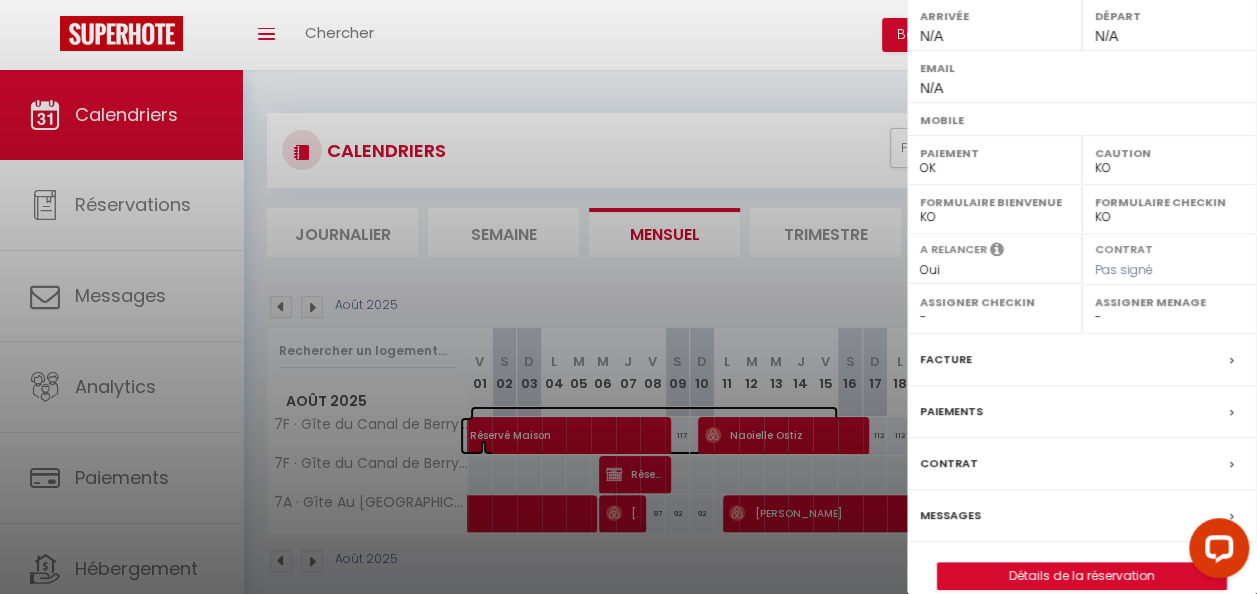 scroll, scrollTop: 334, scrollLeft: 0, axis: vertical 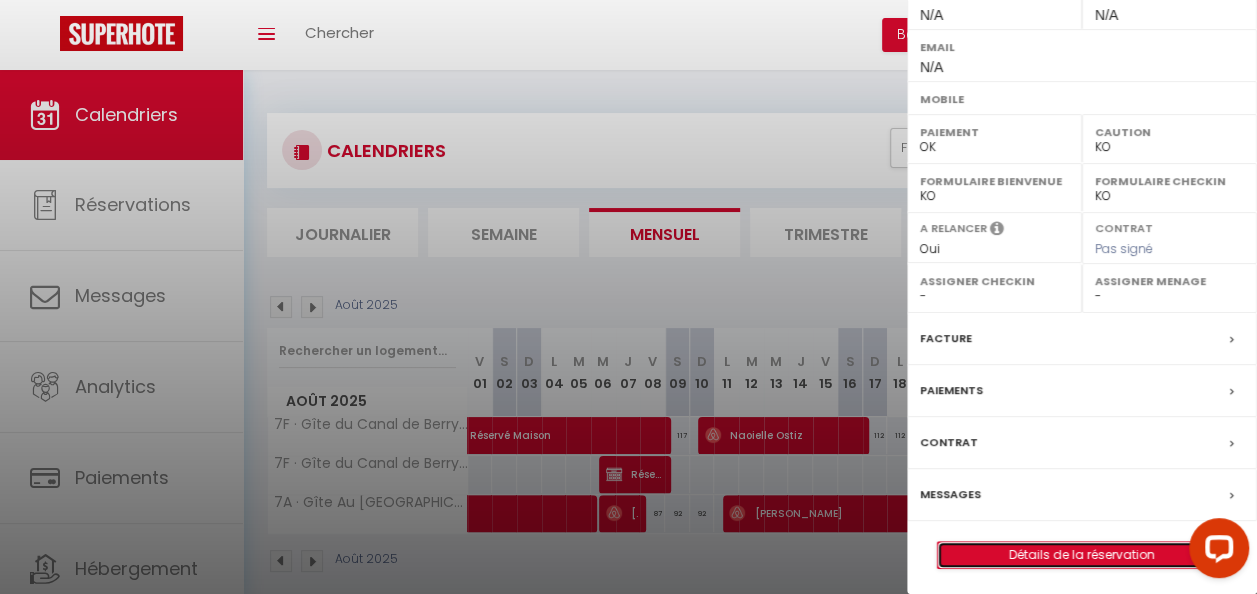click on "Détails de la réservation" at bounding box center [1082, 555] 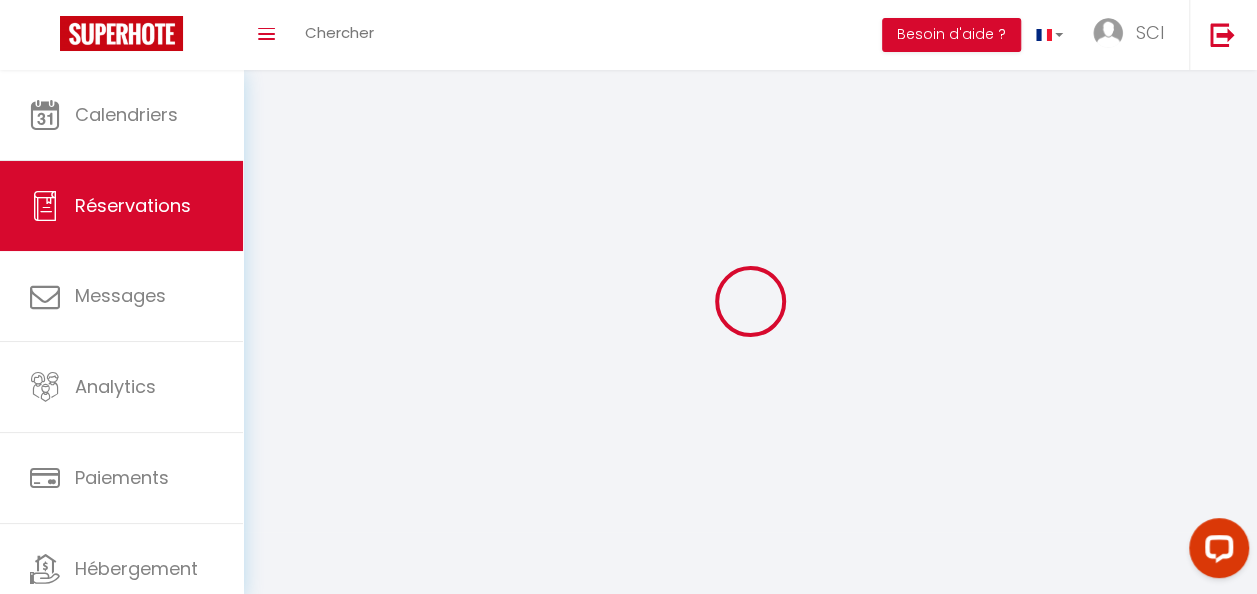 type on "Réservé" 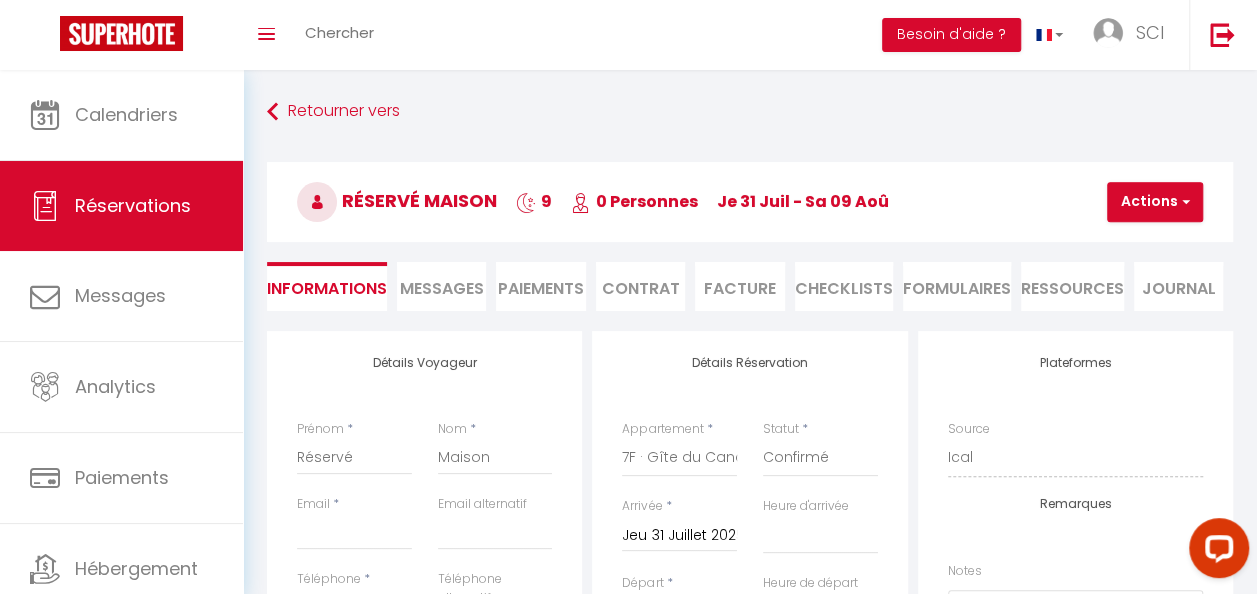 select 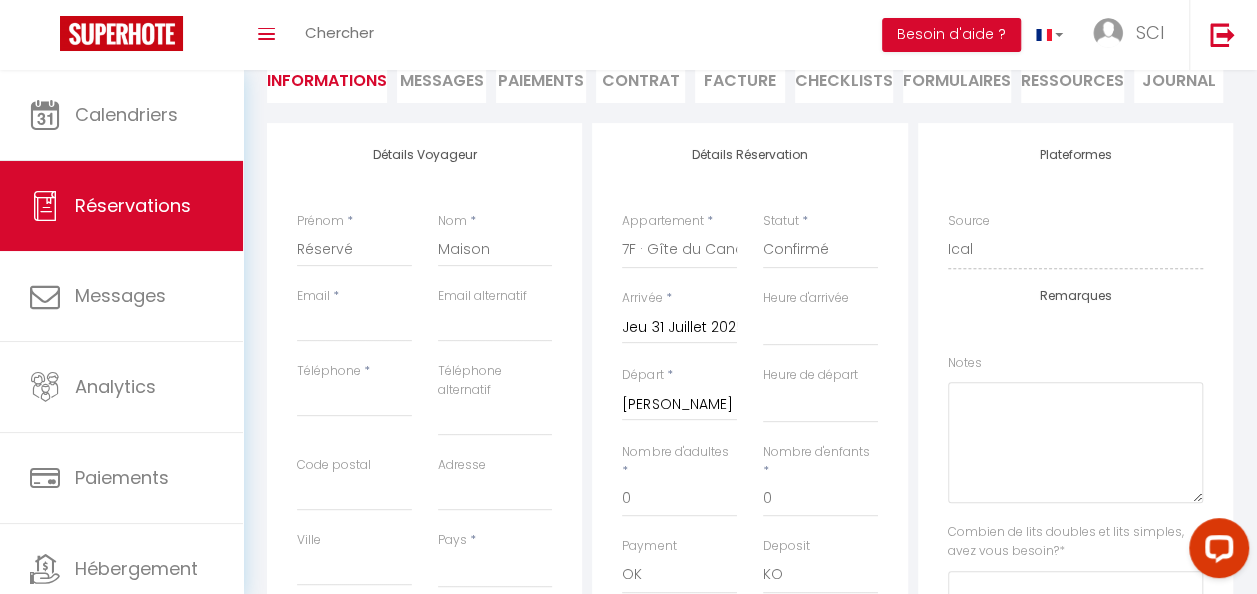 scroll, scrollTop: 212, scrollLeft: 0, axis: vertical 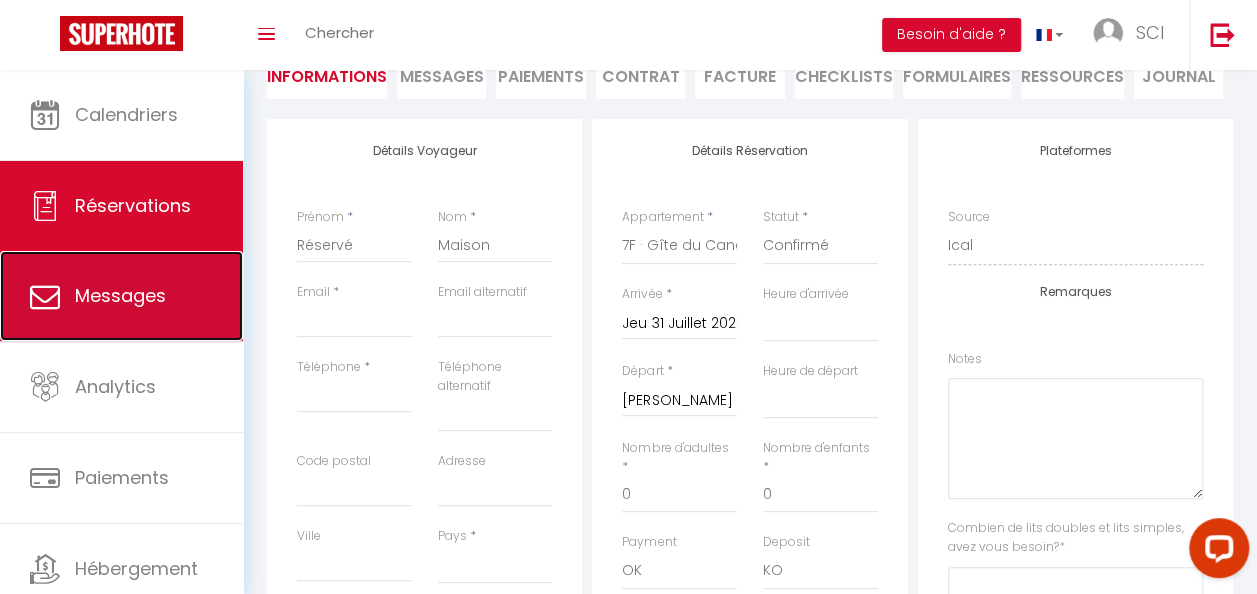 click on "Messages" at bounding box center (120, 295) 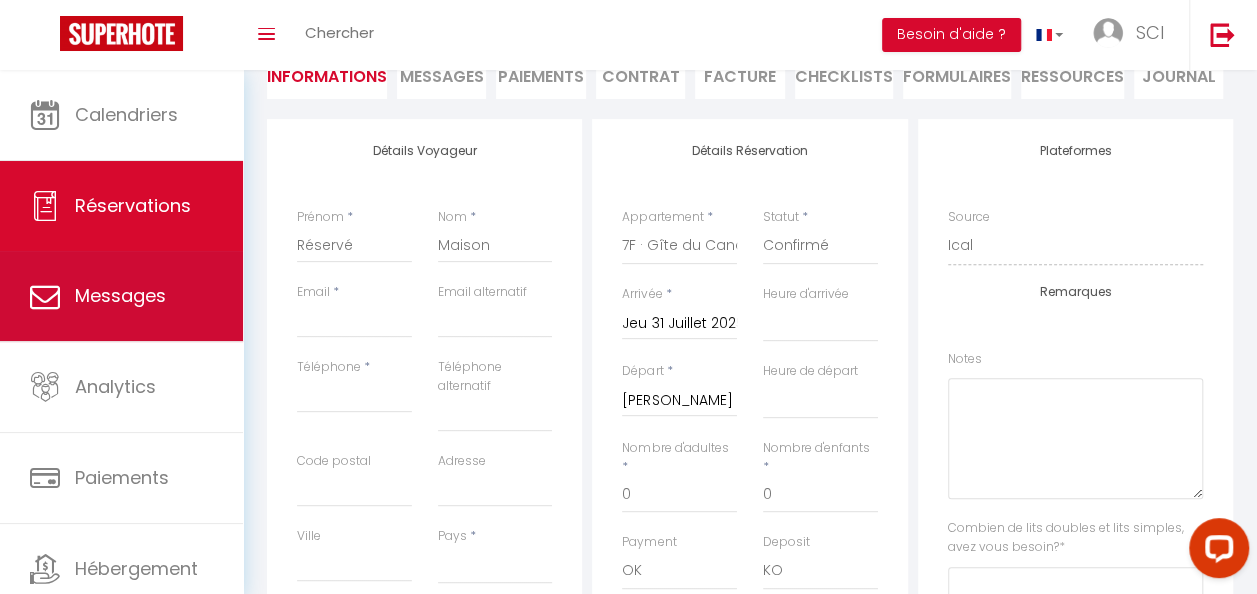 select on "message" 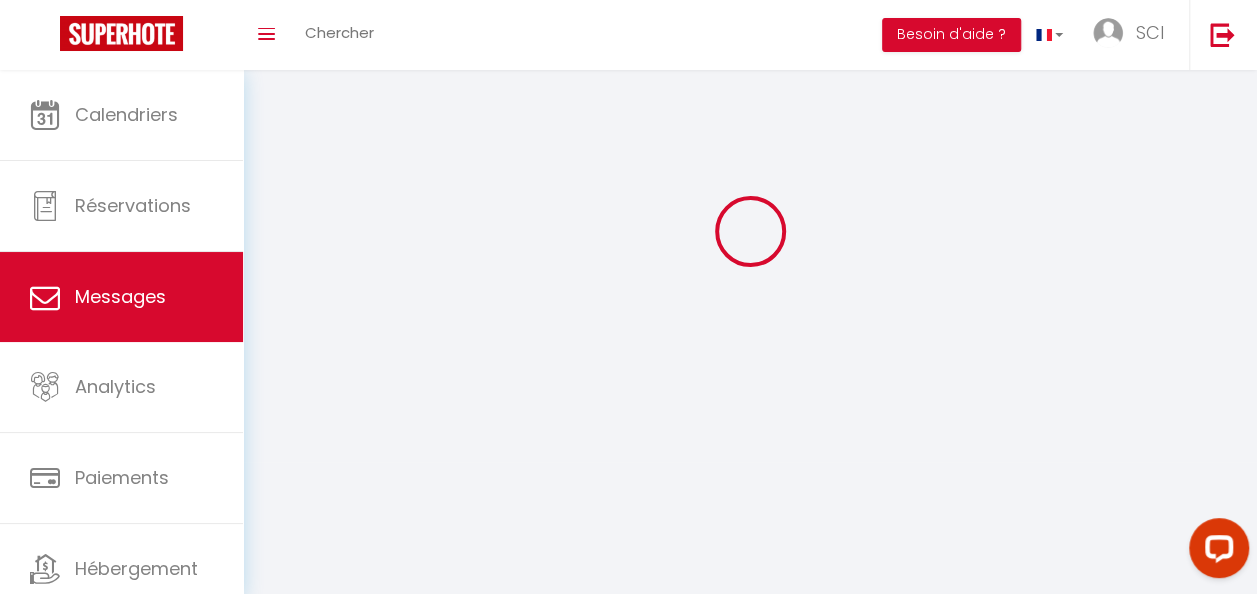 scroll, scrollTop: 0, scrollLeft: 0, axis: both 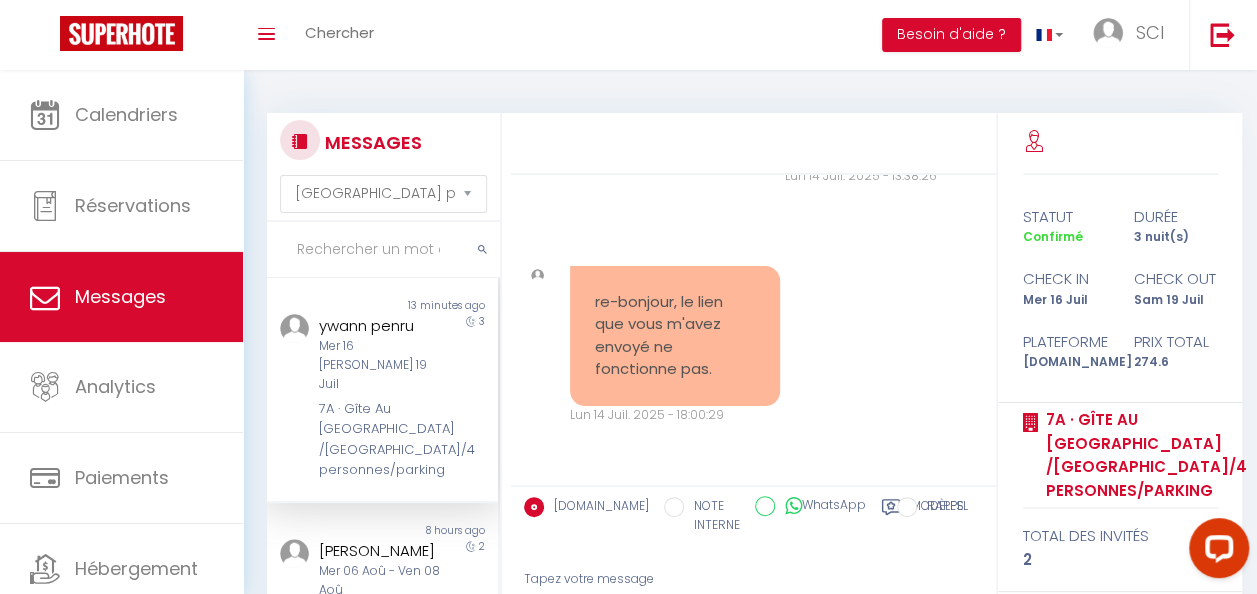 click on "ywann penru" at bounding box center (380, 326) 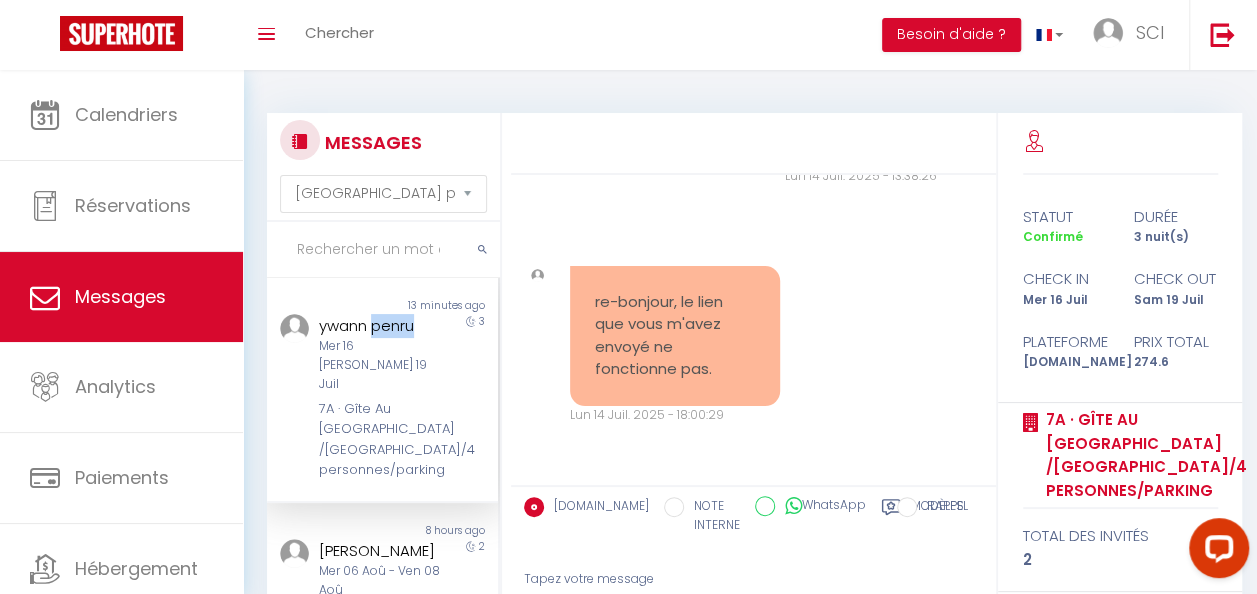 click on "ywann penru" at bounding box center (380, 326) 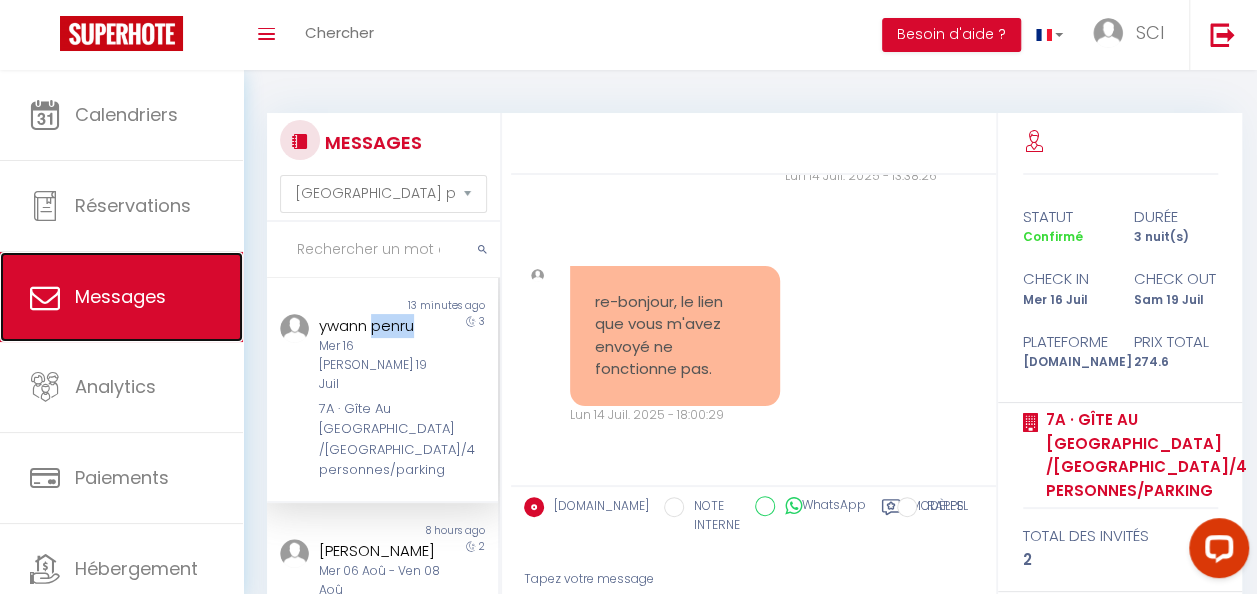 click on "Messages" at bounding box center [121, 297] 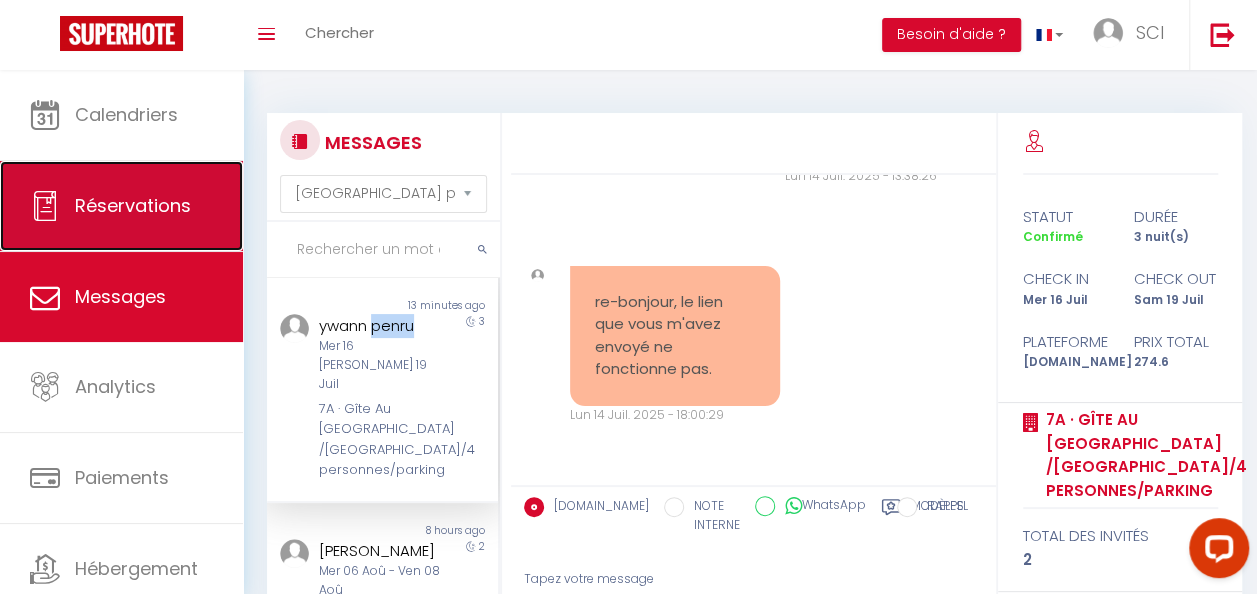 click on "Réservations" at bounding box center [133, 205] 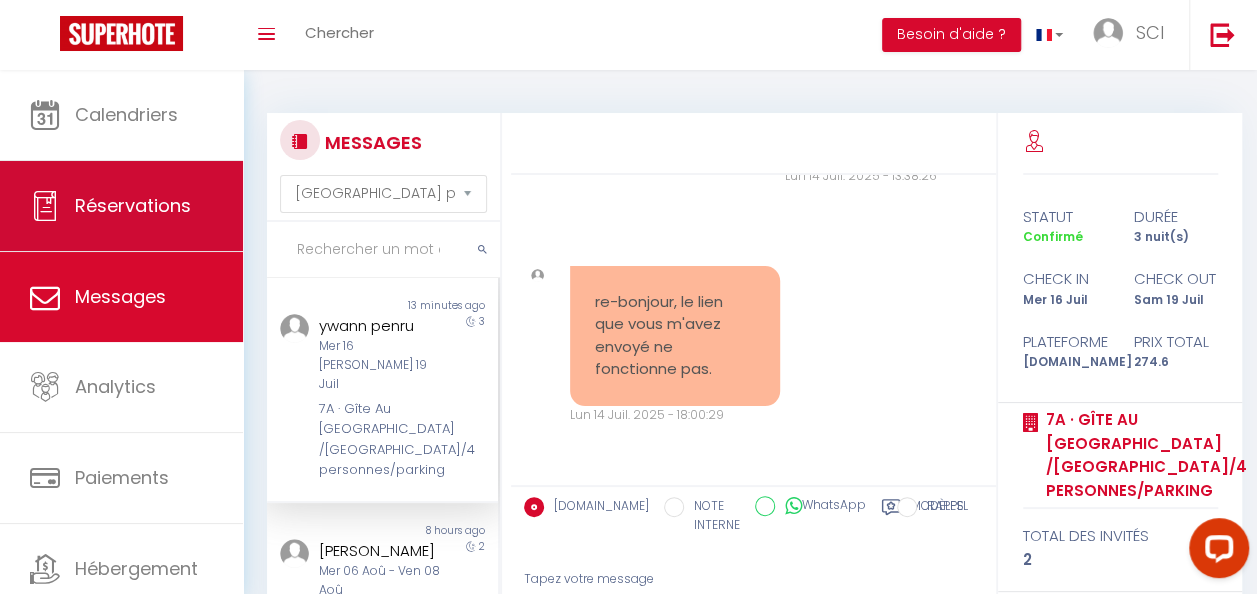 select on "not_cancelled" 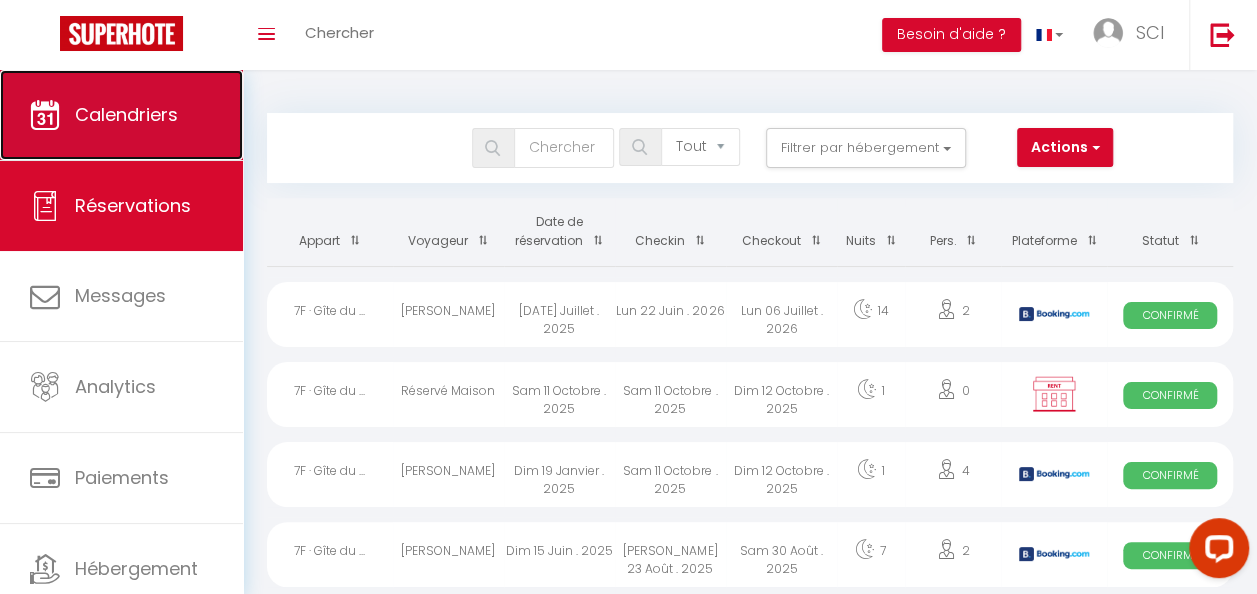 click on "Calendriers" at bounding box center [121, 115] 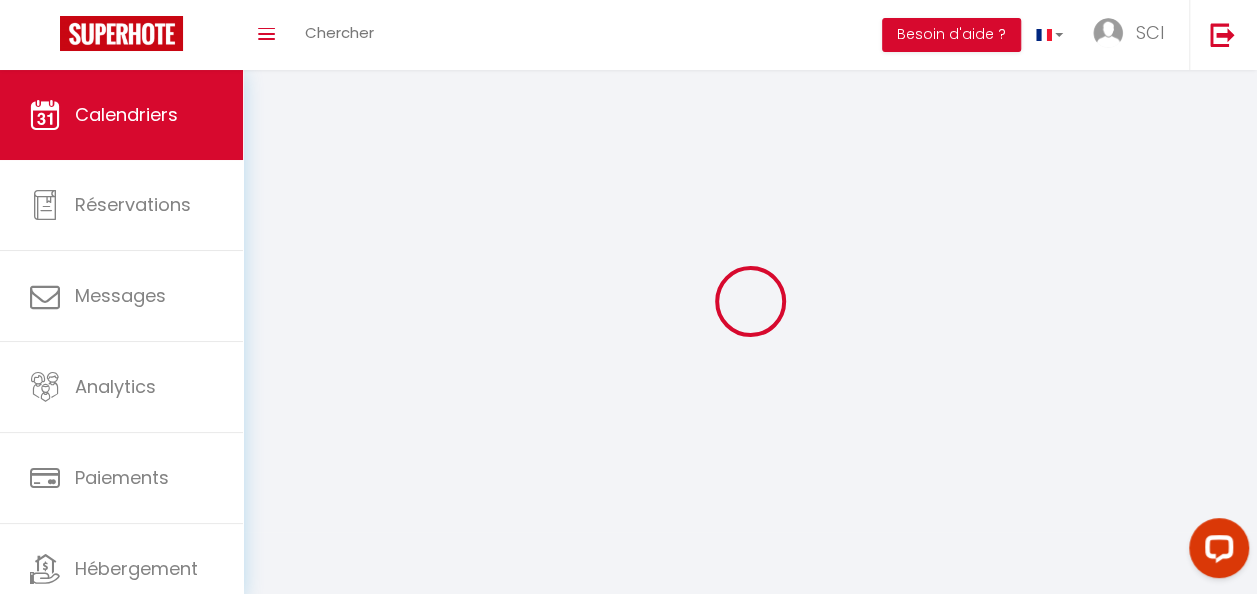 select 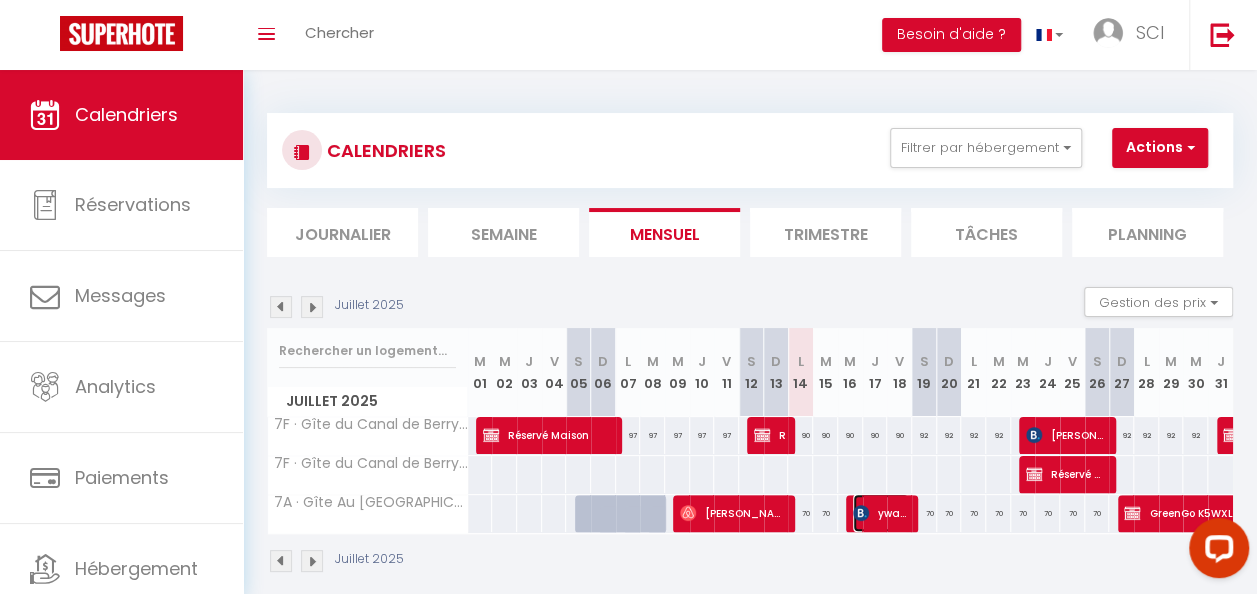 click at bounding box center [861, 513] 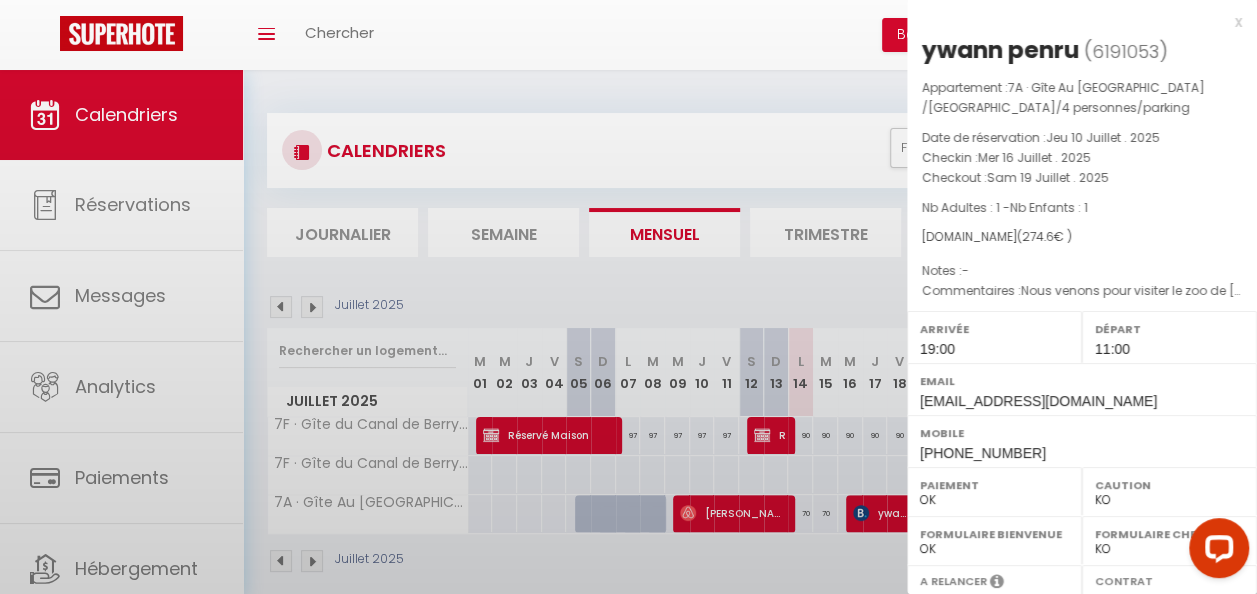 click at bounding box center (628, 297) 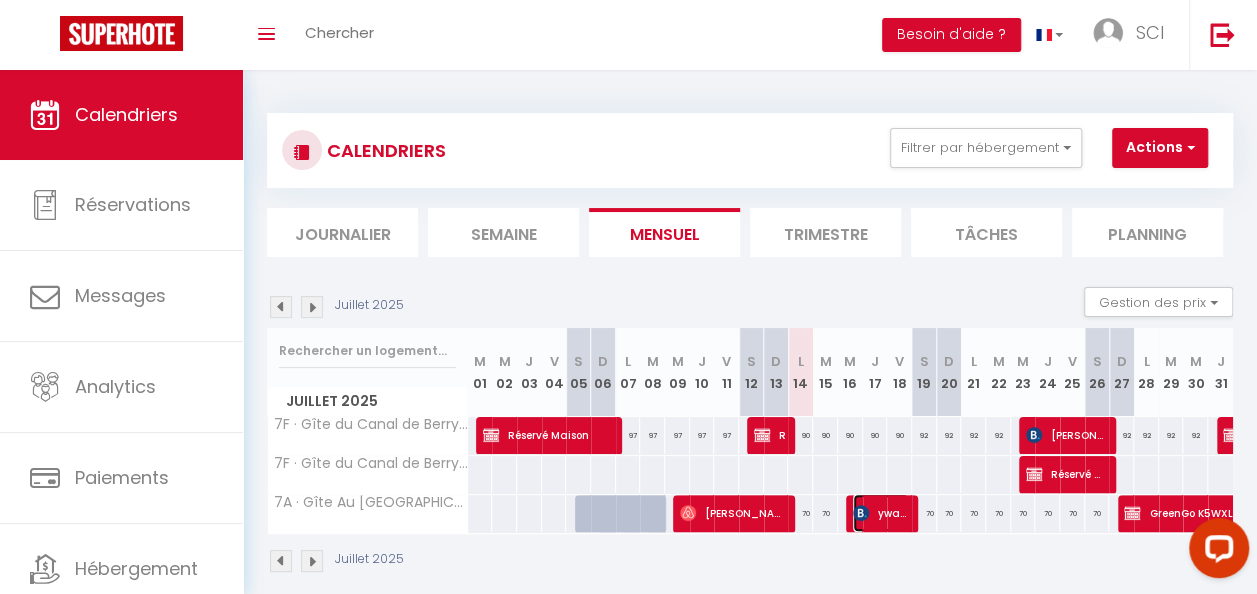 click at bounding box center [861, 513] 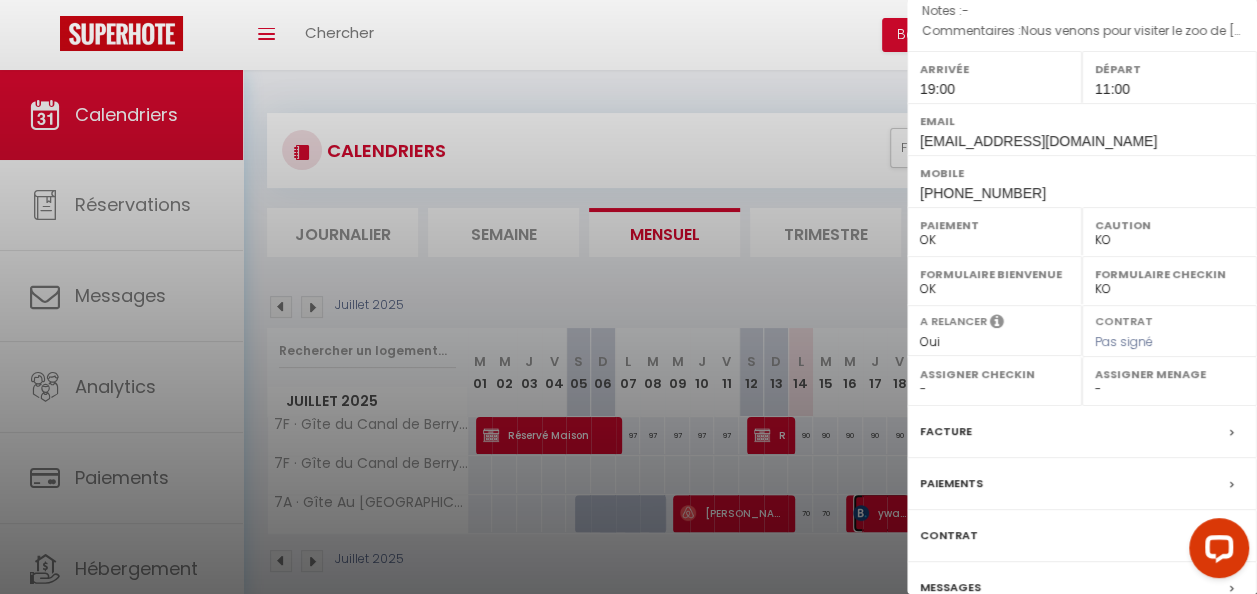 scroll, scrollTop: 353, scrollLeft: 0, axis: vertical 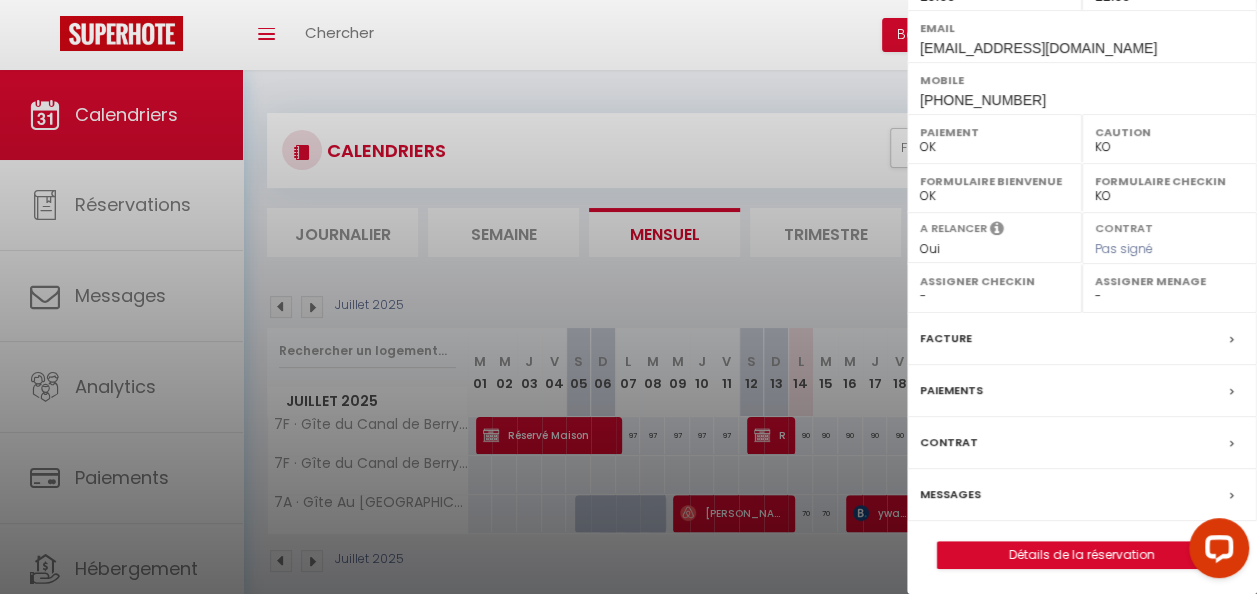 click on "Messages" at bounding box center (1082, 495) 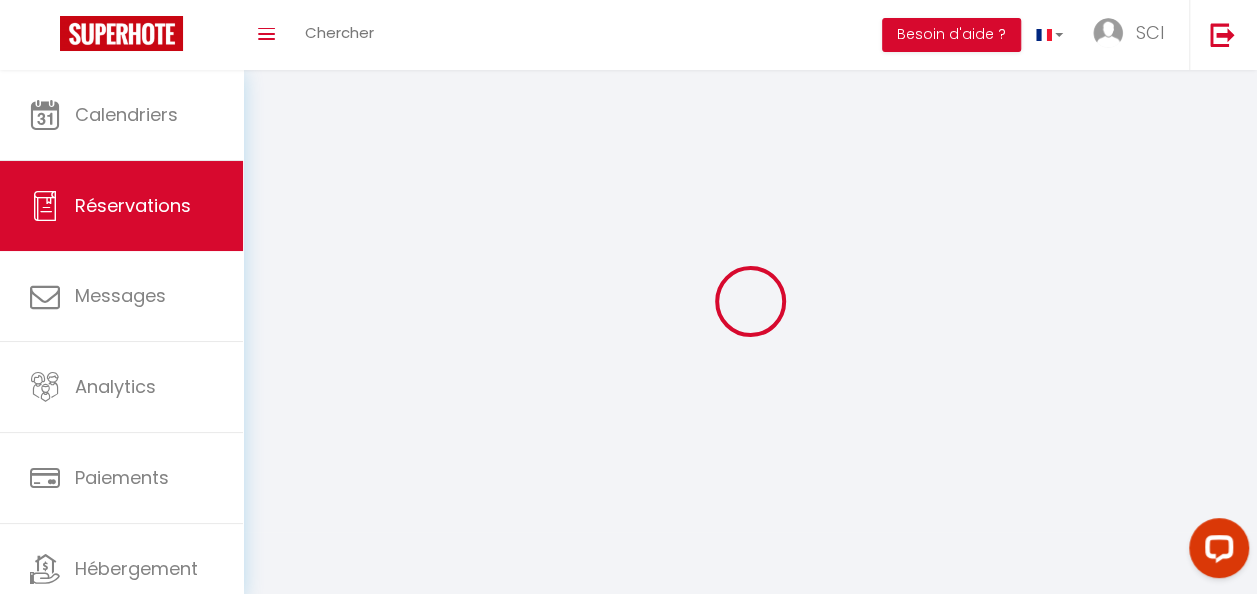 select 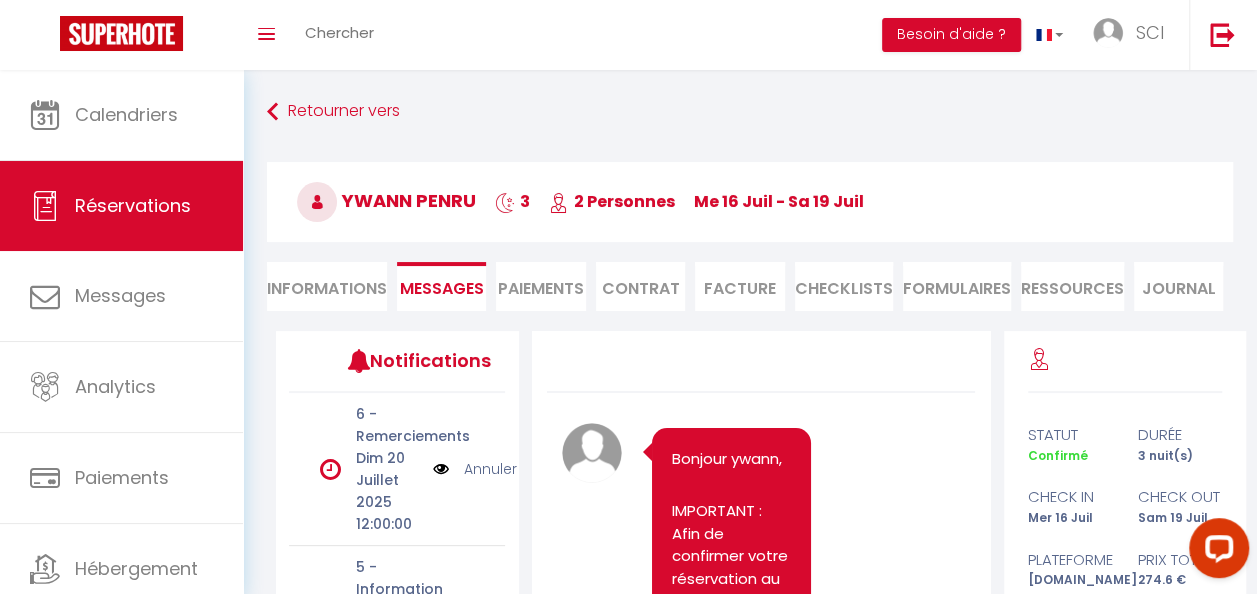 scroll, scrollTop: 4110, scrollLeft: 0, axis: vertical 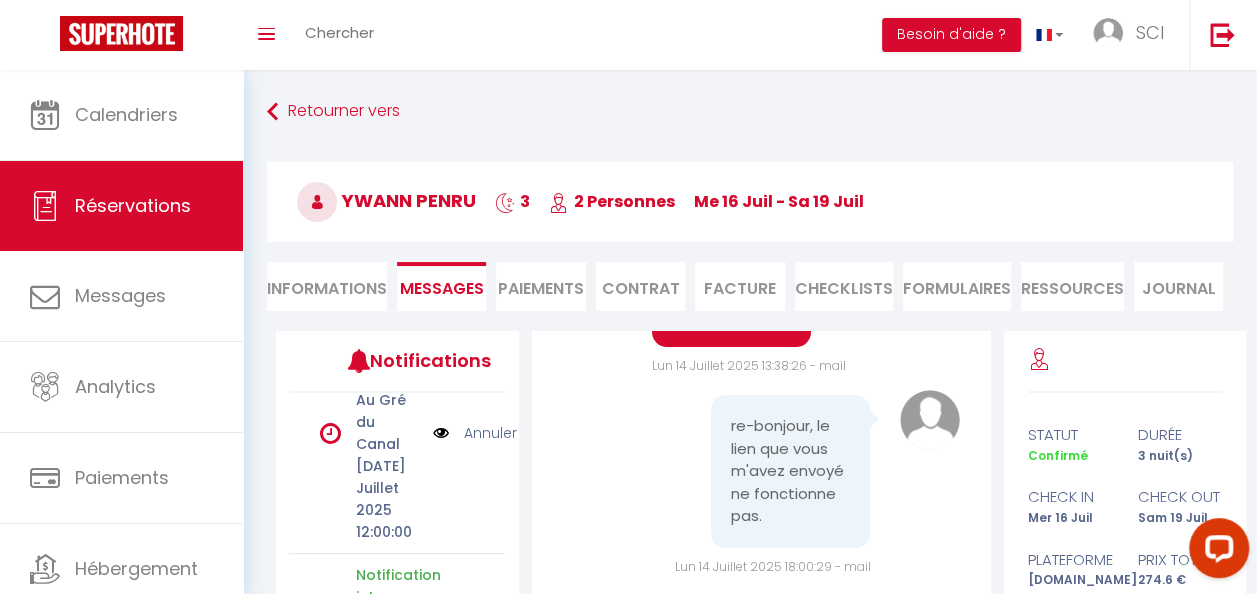 click at bounding box center [441, 433] 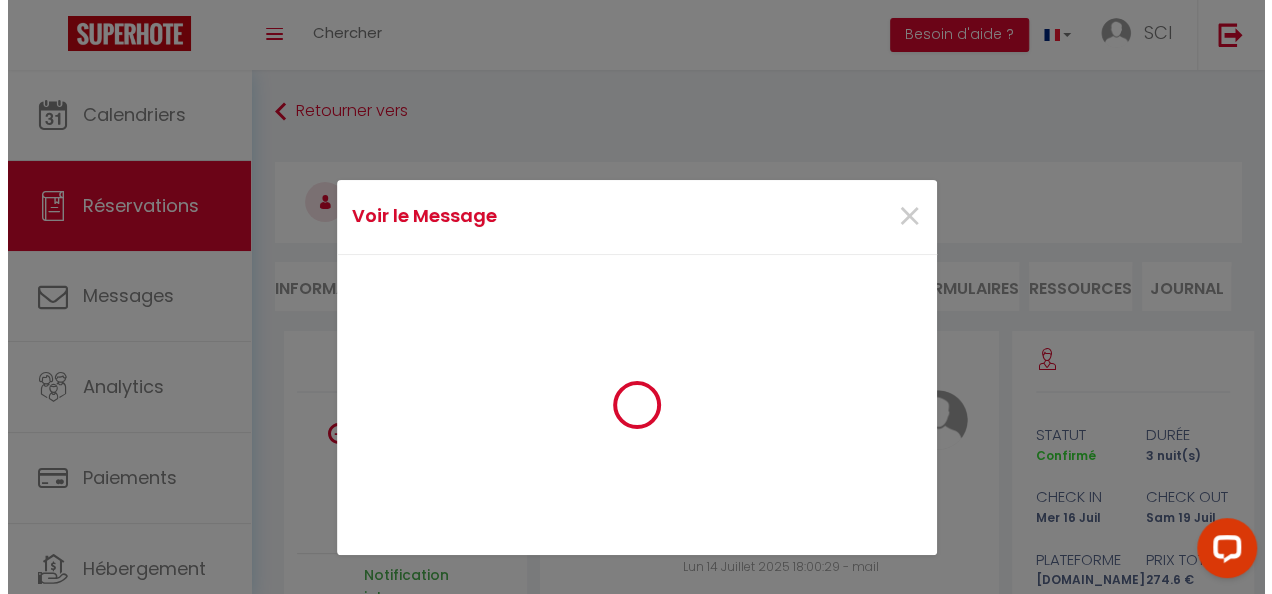 scroll, scrollTop: 4042, scrollLeft: 0, axis: vertical 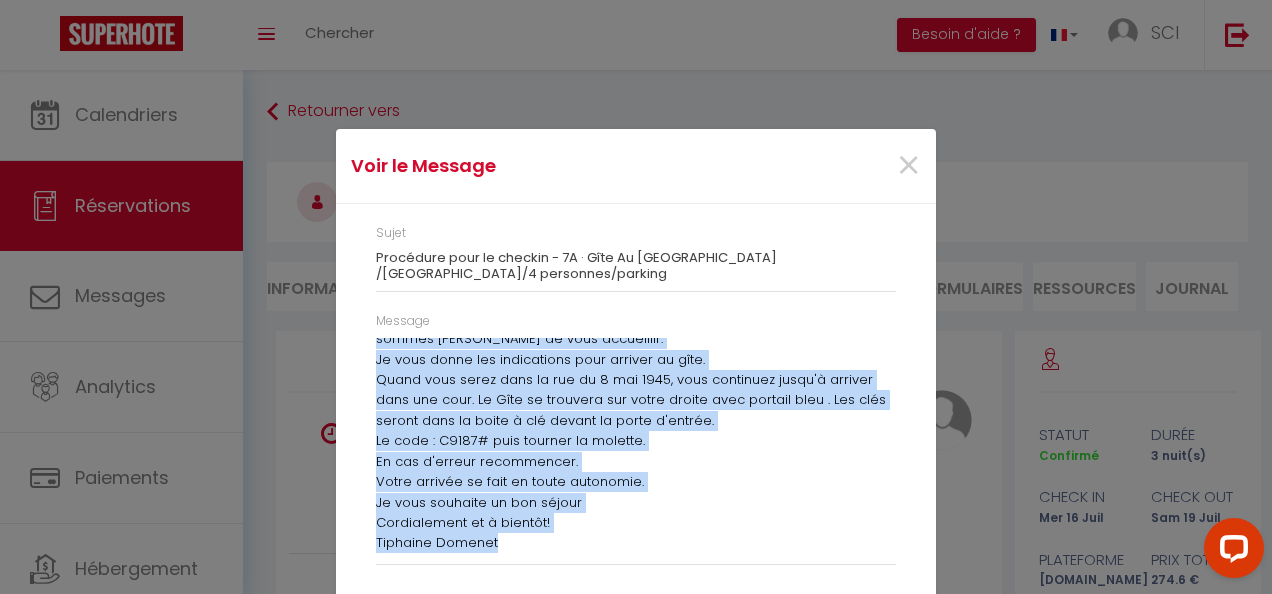 drag, startPoint x: 370, startPoint y: 353, endPoint x: 635, endPoint y: 558, distance: 335.03732 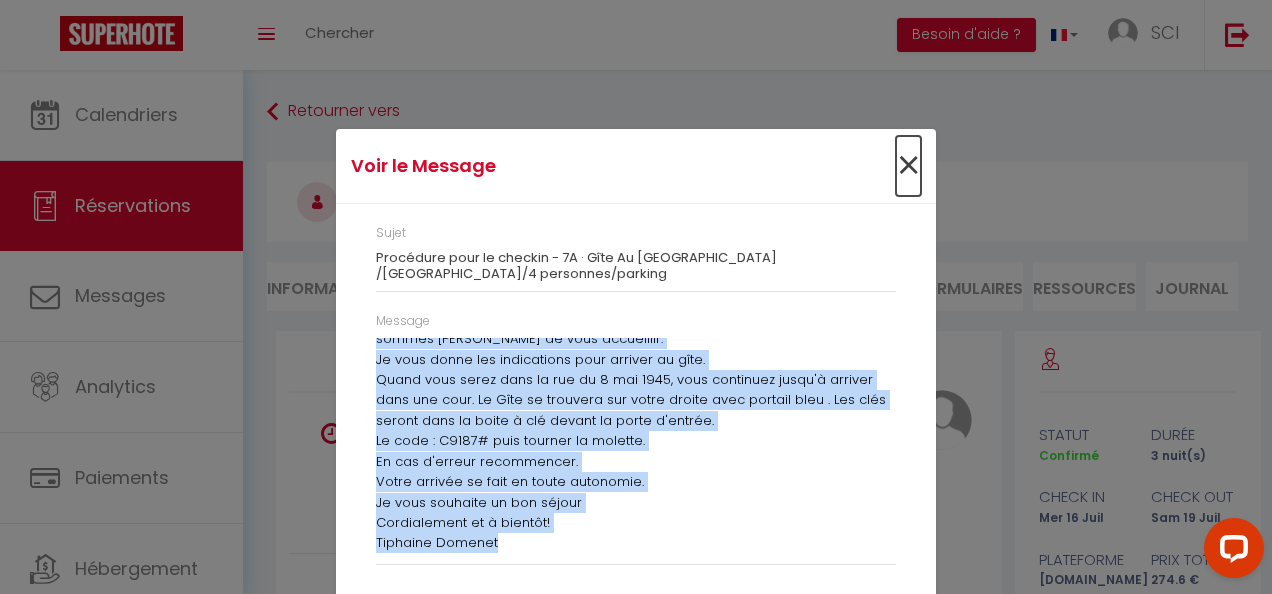 click on "×" at bounding box center [908, 166] 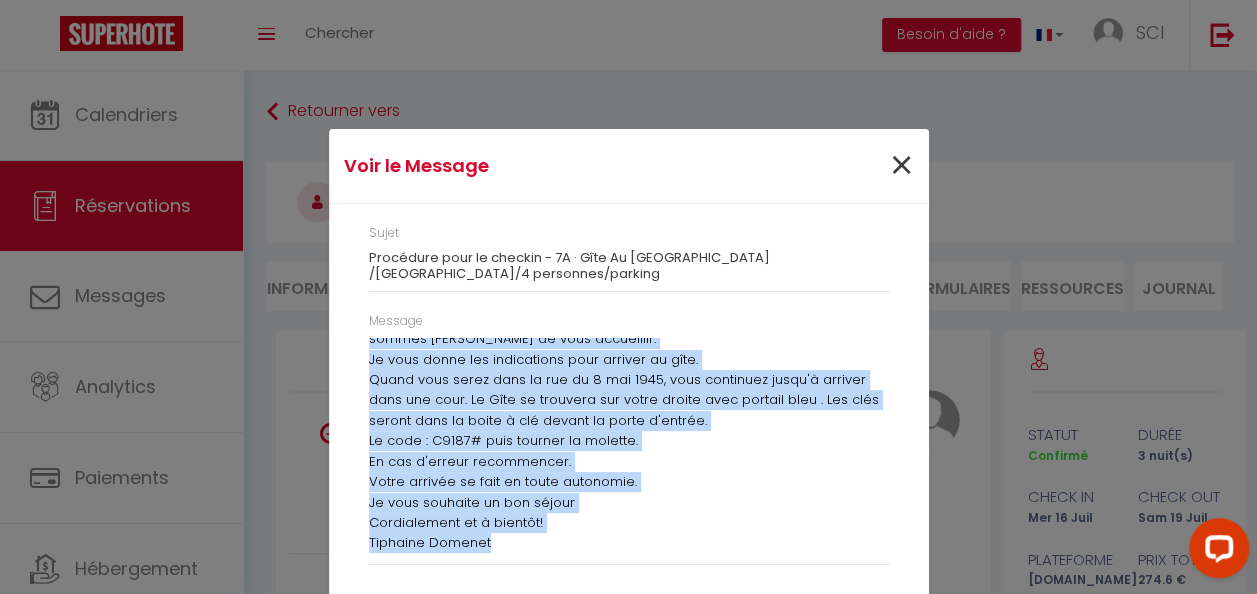 scroll, scrollTop: 4110, scrollLeft: 0, axis: vertical 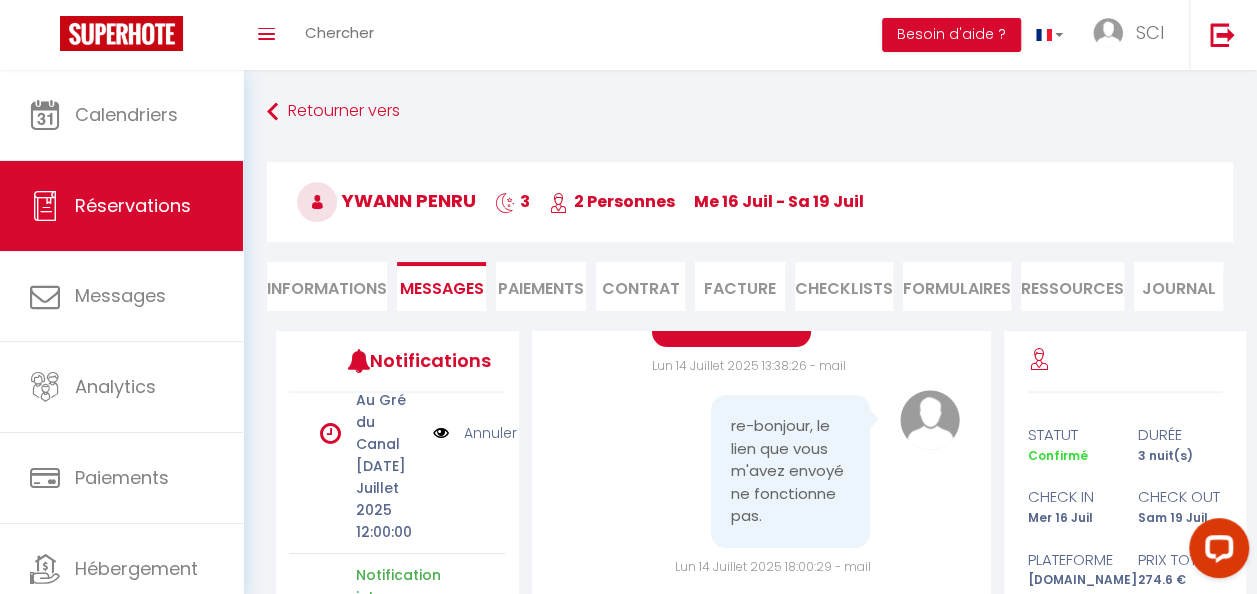 click on "re-bonjour, le lien que vous m'avez envoyé ne fonctionne pas.   Lun 14 Juillet 2025 18:00:29 - mail" at bounding box center [761, 483] 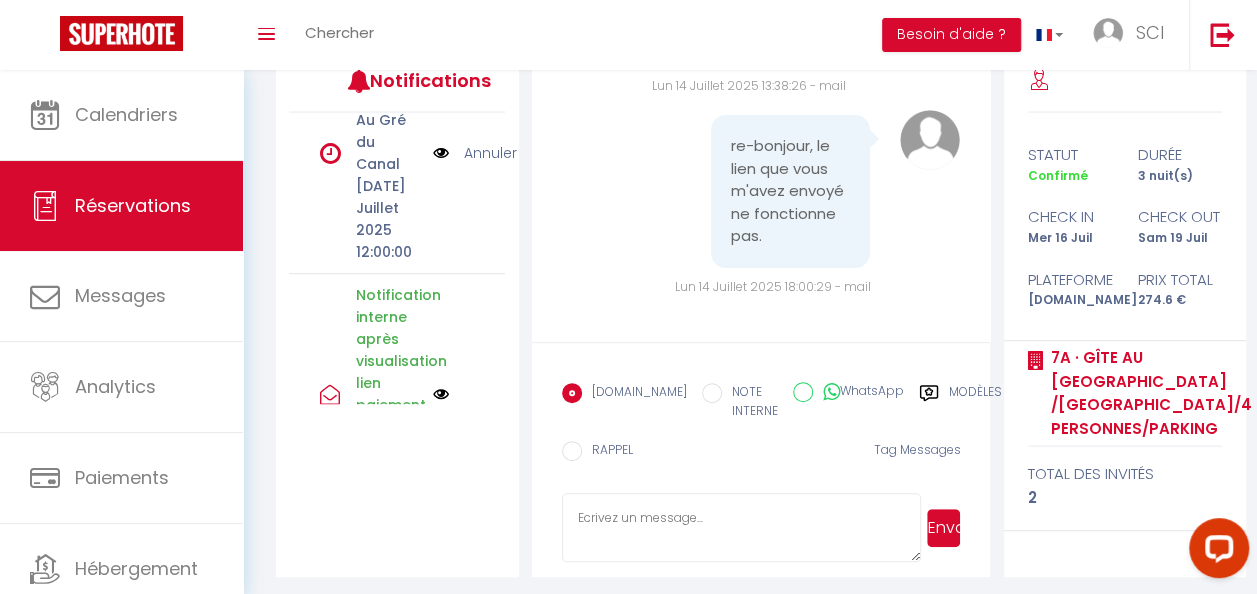 scroll, scrollTop: 286, scrollLeft: 0, axis: vertical 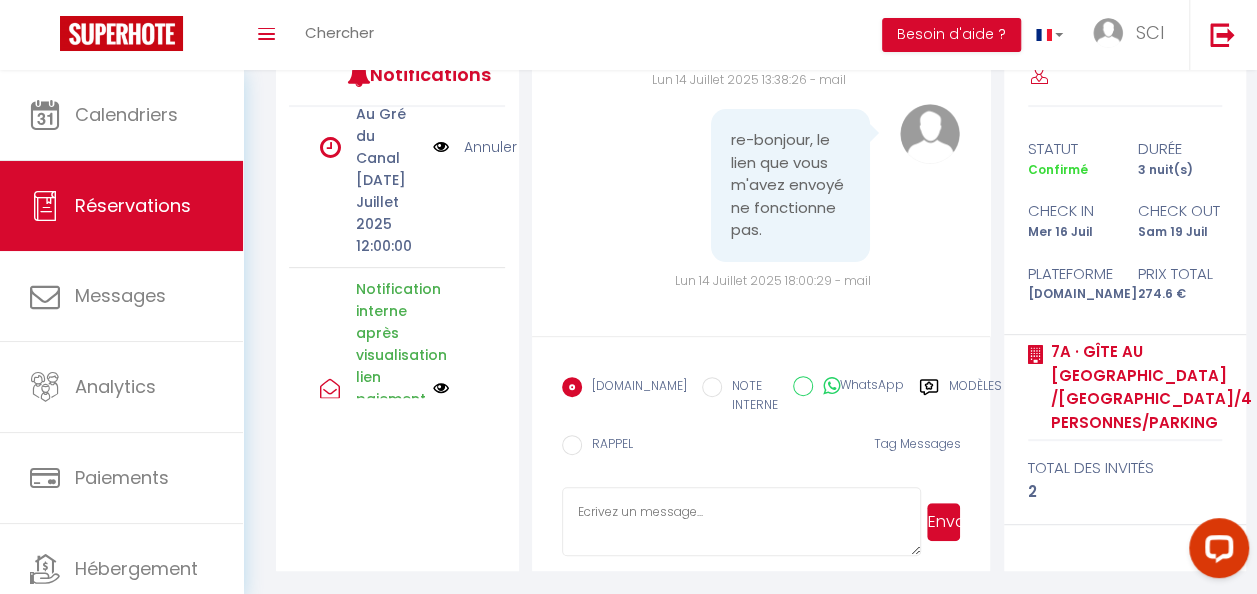 click at bounding box center (741, 522) 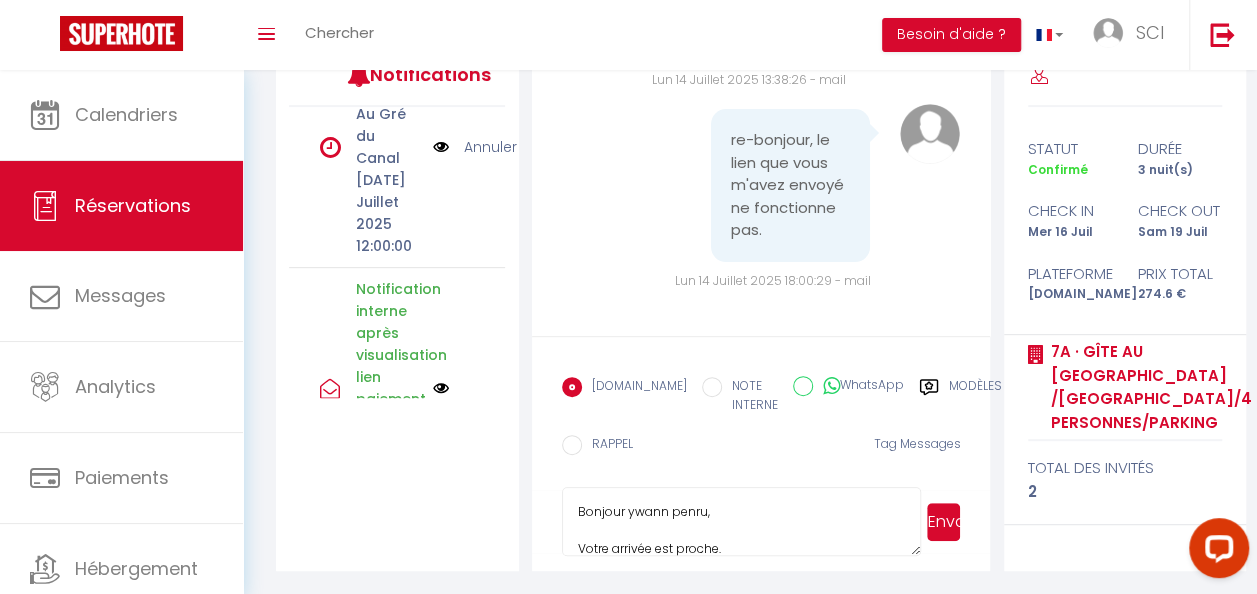 scroll, scrollTop: 436, scrollLeft: 0, axis: vertical 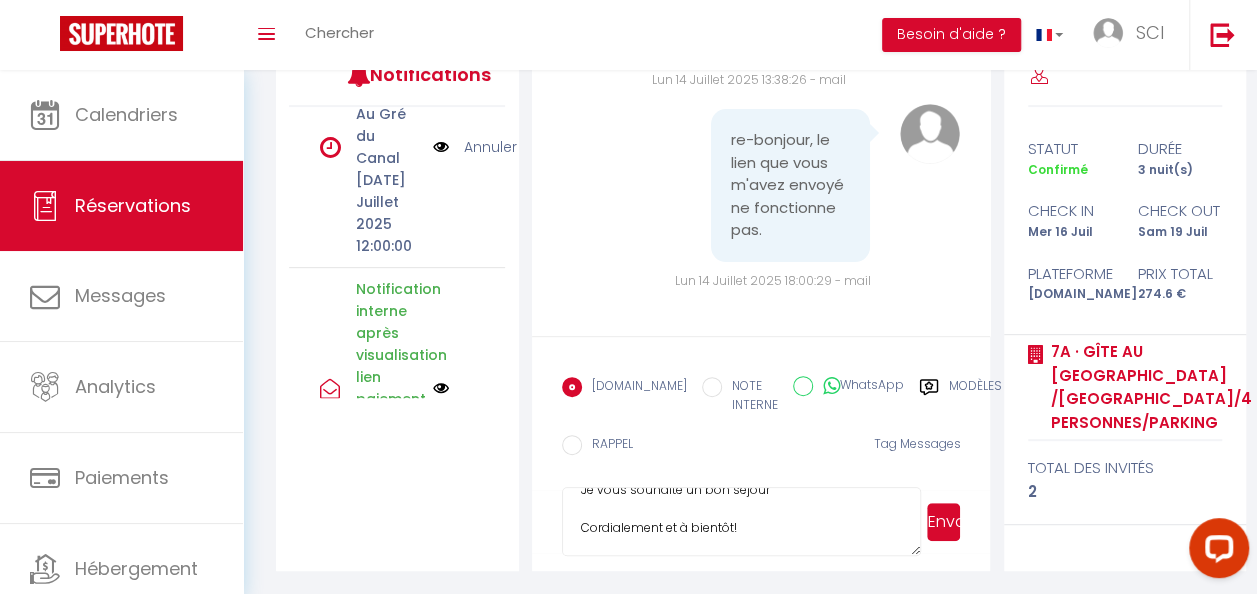 type on "Bonjour ywann penru,
Votre arrivée est proche.
Nous vous attendons le [DATE] à partir de 17 heures jusqu'à 21 heures. Nous sommes [PERSON_NAME] de vous accueillir.
Je vous [PERSON_NAME] indications pour arriver au gîte.
Quand vous serez dans la rue du 8 mai 1945, vous continuez jusqu'à arriver dans une cour. Le Gîte se trouvera sur votre droite avec portail bleu . Les clés seront dans la boite à clé devant la porte d'entrée.
Le code : C9187# puis tourner [PERSON_NAME].
En cas d'erreur recommencer.
Votre arrivée se fait en toute autonomie.
Je vous souhaite un bon séjour
Cordialement et à bientôt!
[GEOGRAPHIC_DATA]" 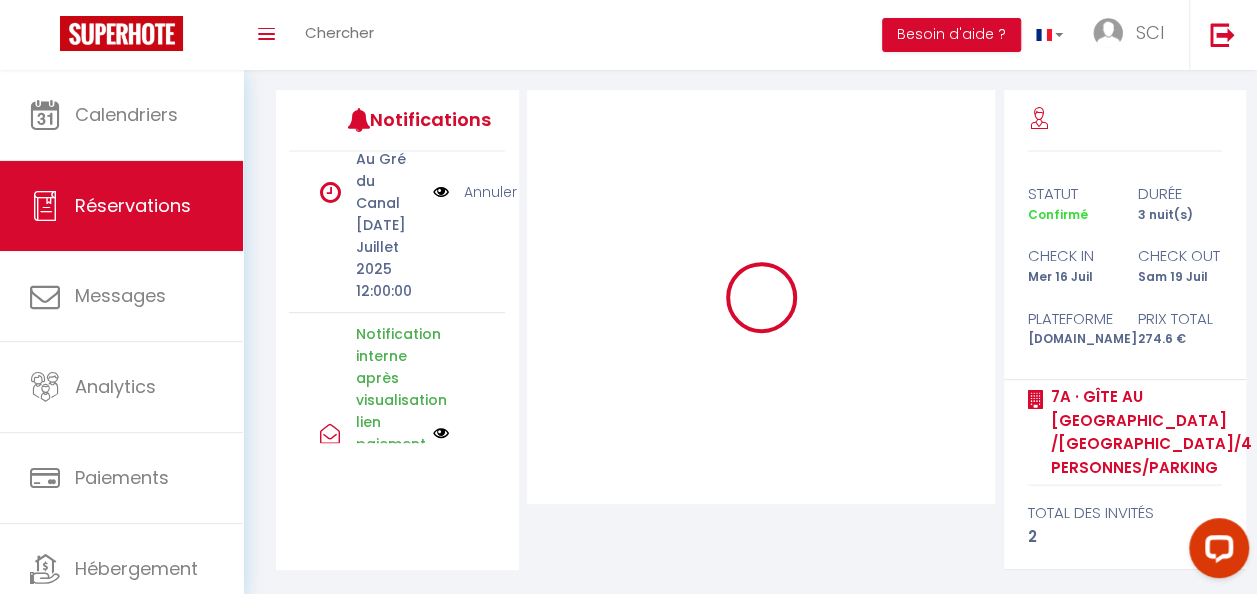 scroll, scrollTop: 216, scrollLeft: 0, axis: vertical 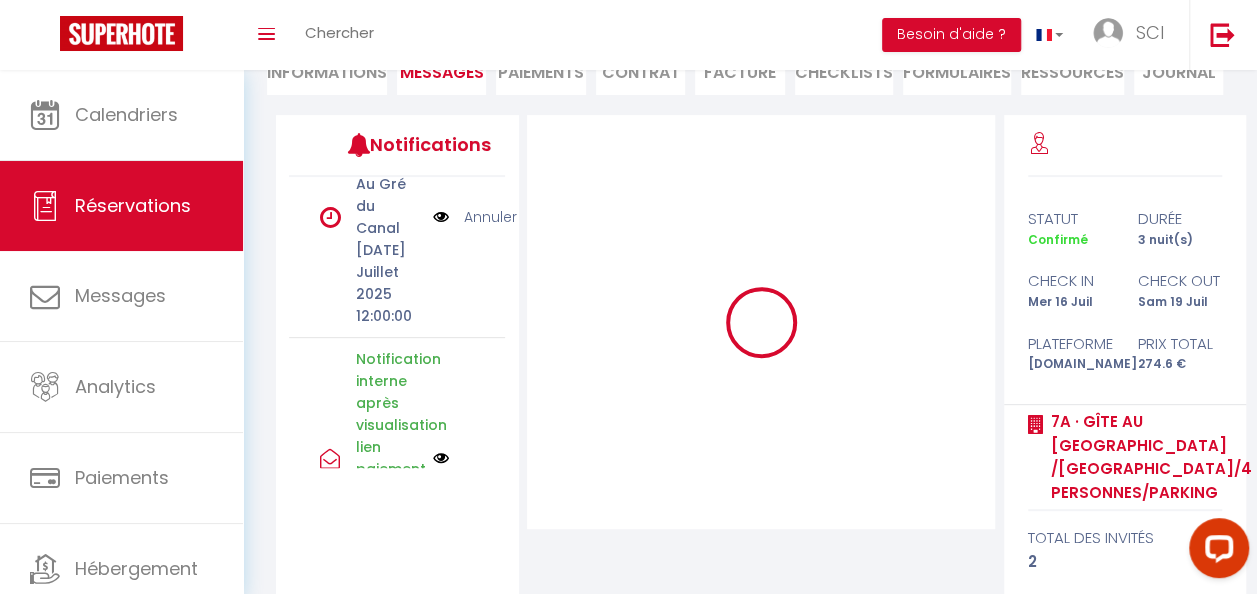 type 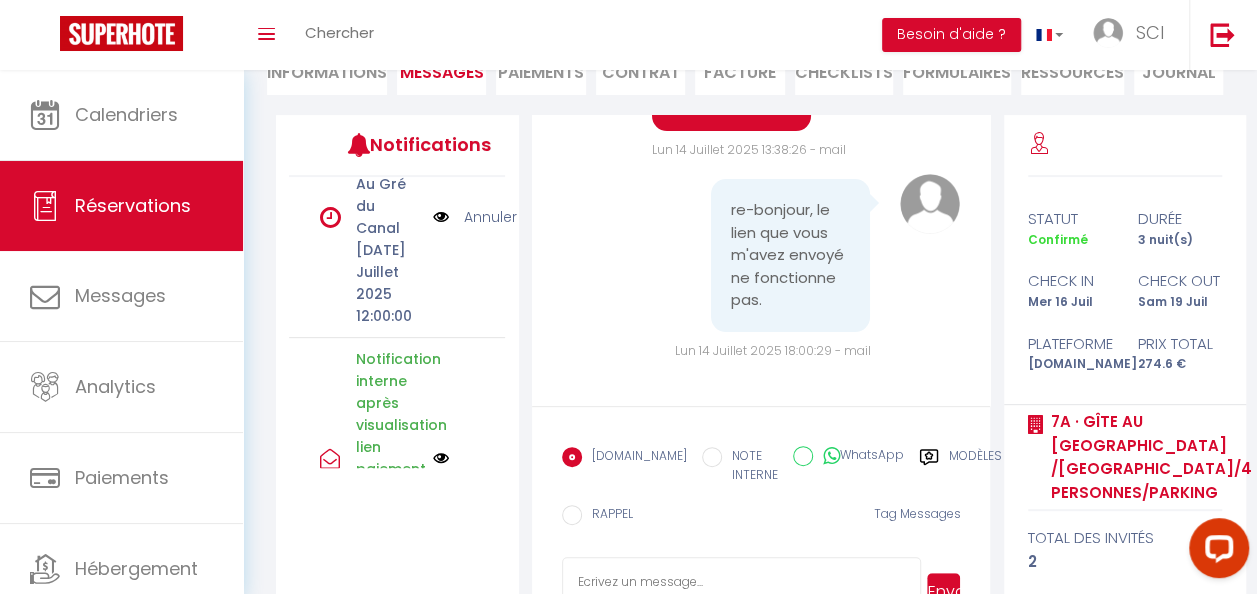 scroll, scrollTop: 0, scrollLeft: 0, axis: both 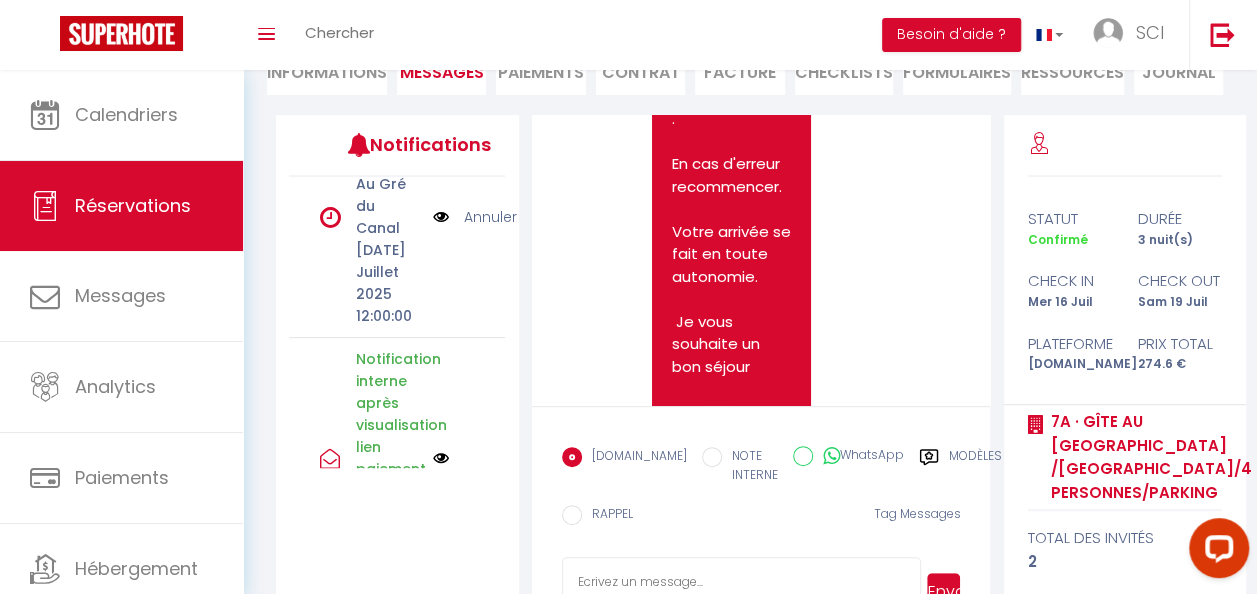 click on "Annuler" at bounding box center [490, 217] 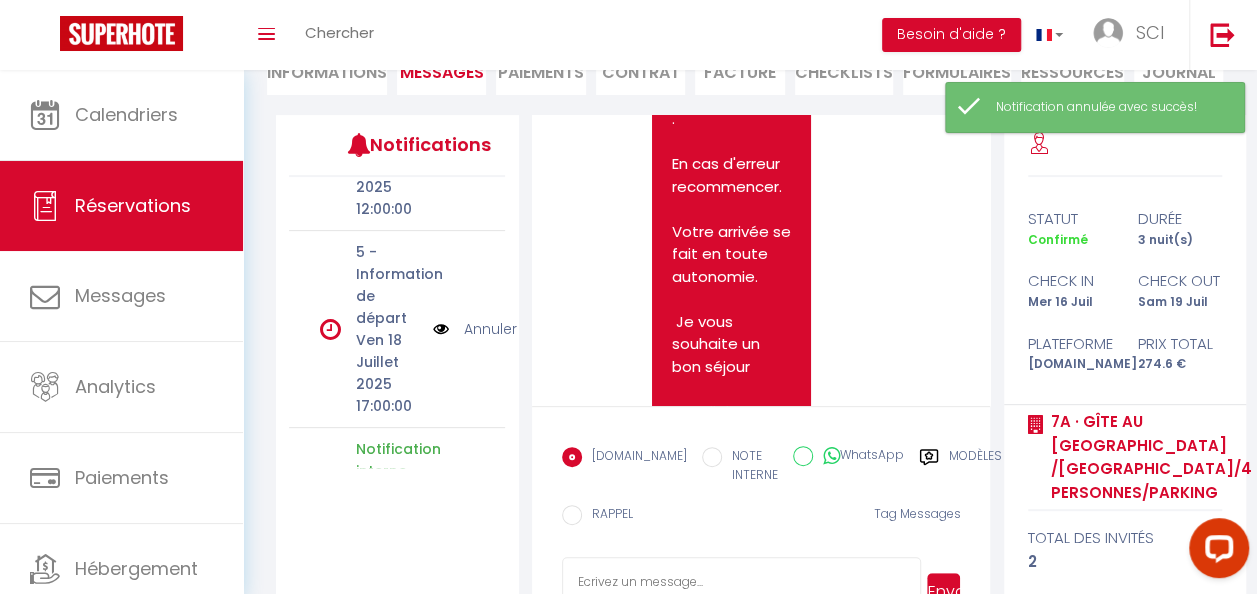 scroll, scrollTop: 0, scrollLeft: 0, axis: both 